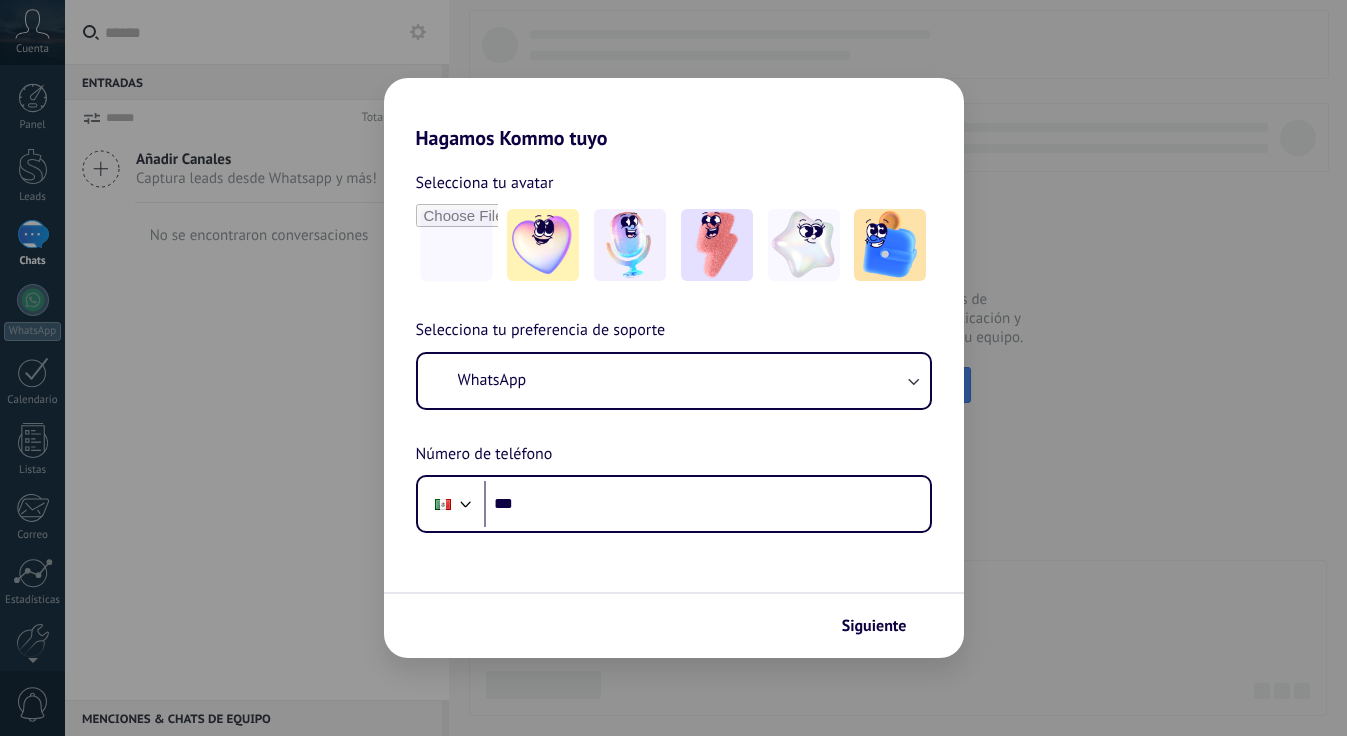 scroll, scrollTop: 0, scrollLeft: 0, axis: both 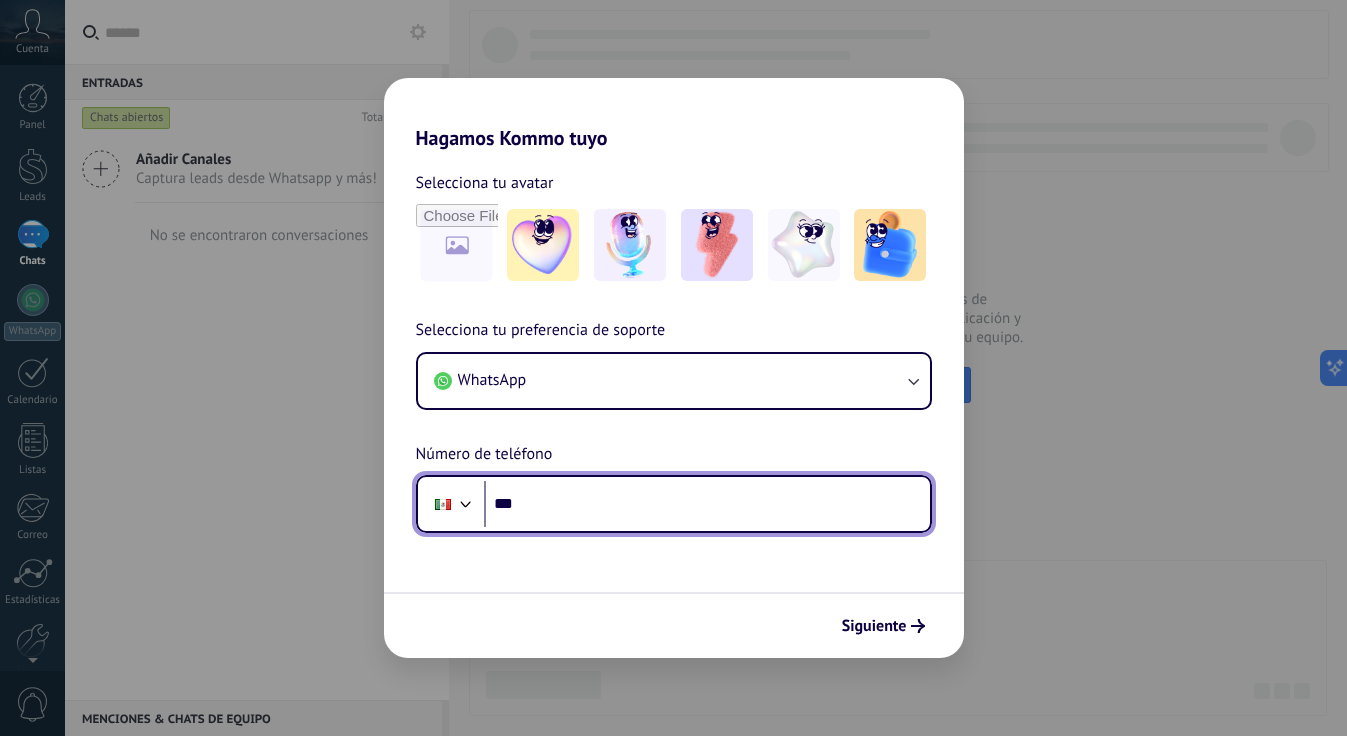 click on "***" at bounding box center (707, 504) 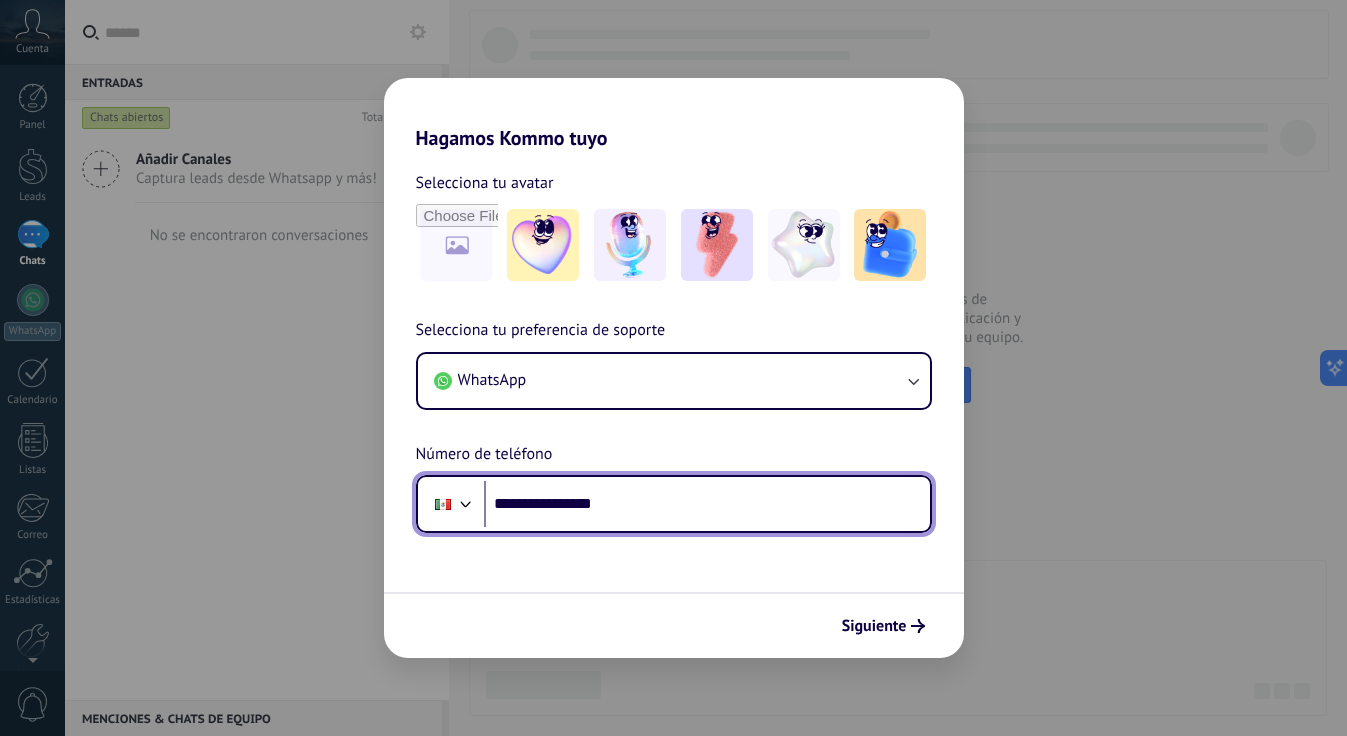 type on "**********" 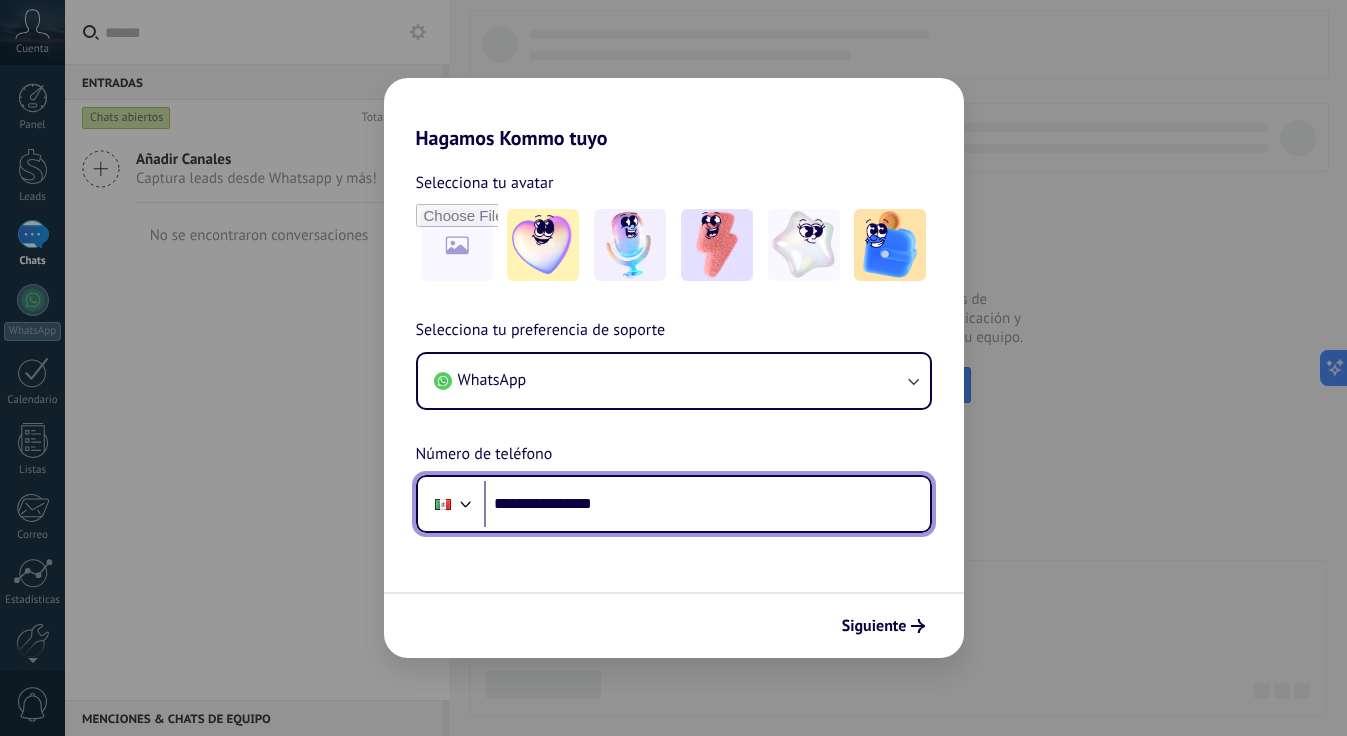 click on "**********" at bounding box center (707, 504) 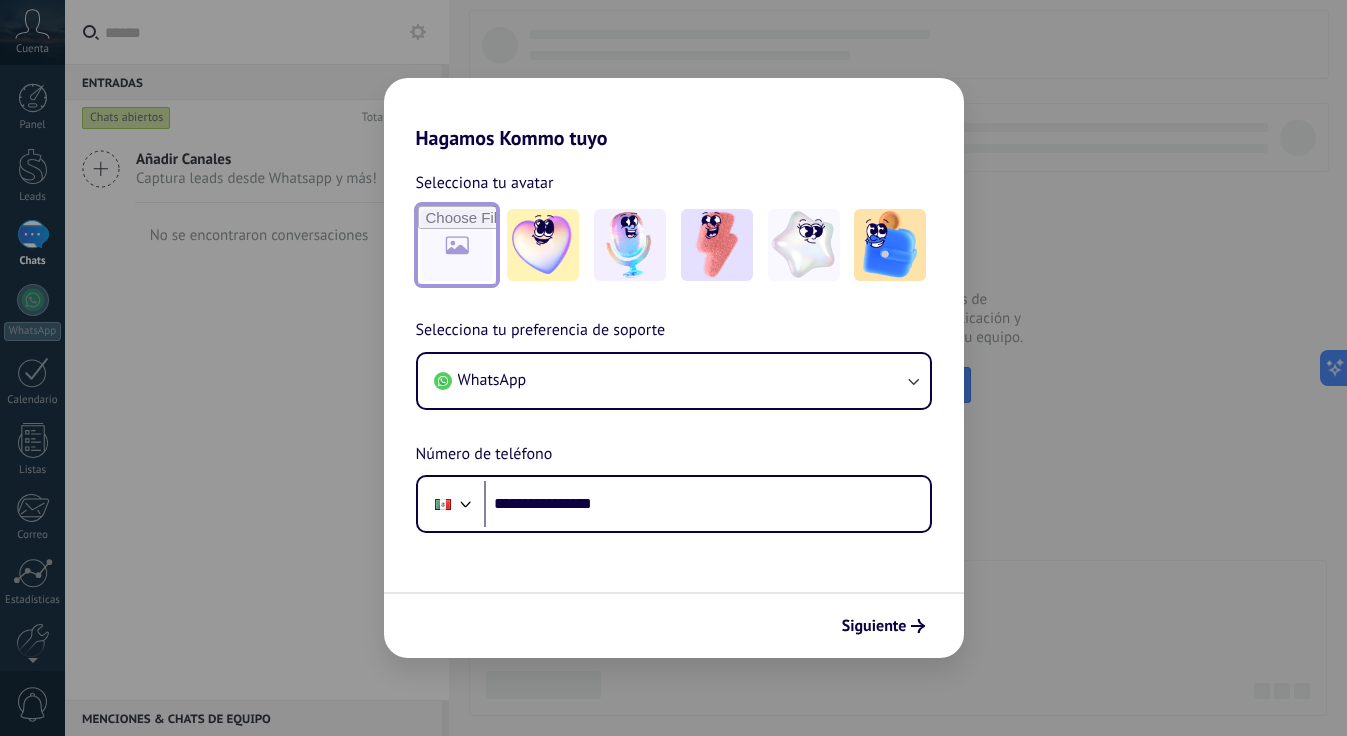 click at bounding box center (457, 245) 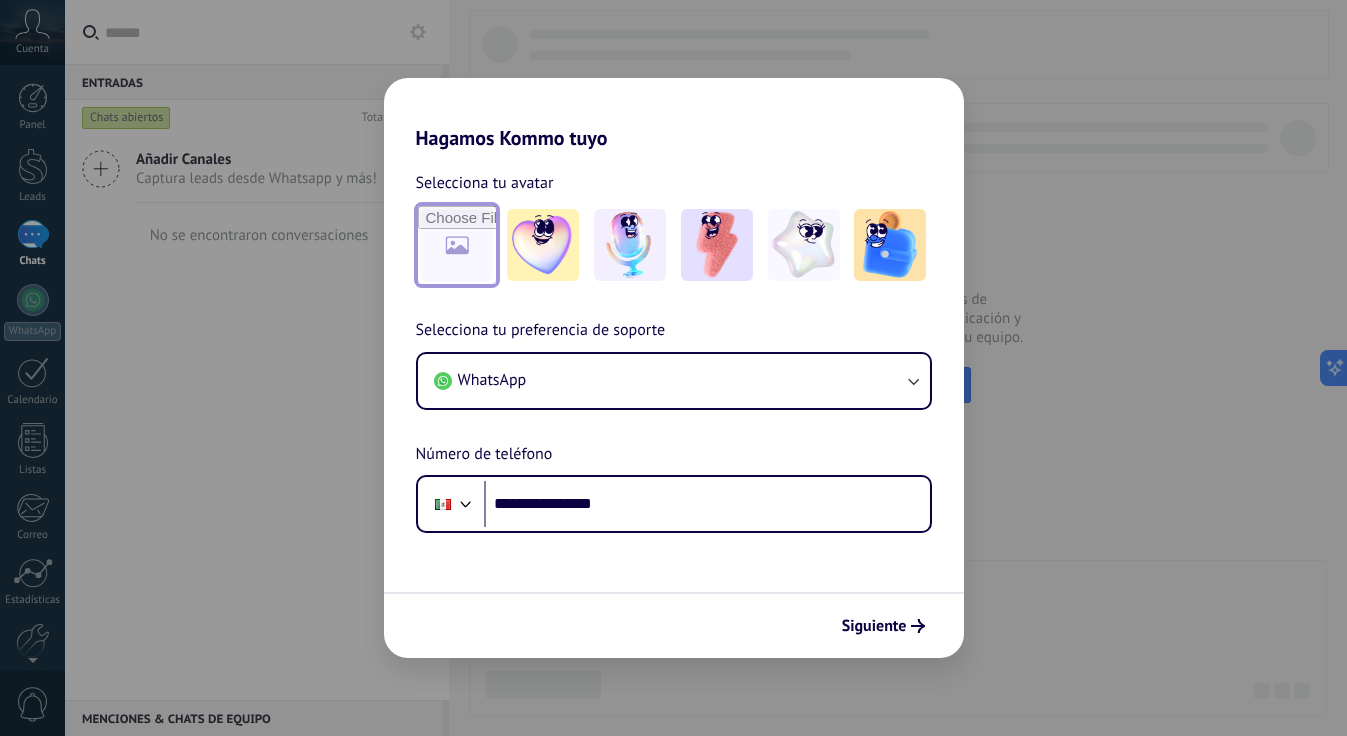 type on "**********" 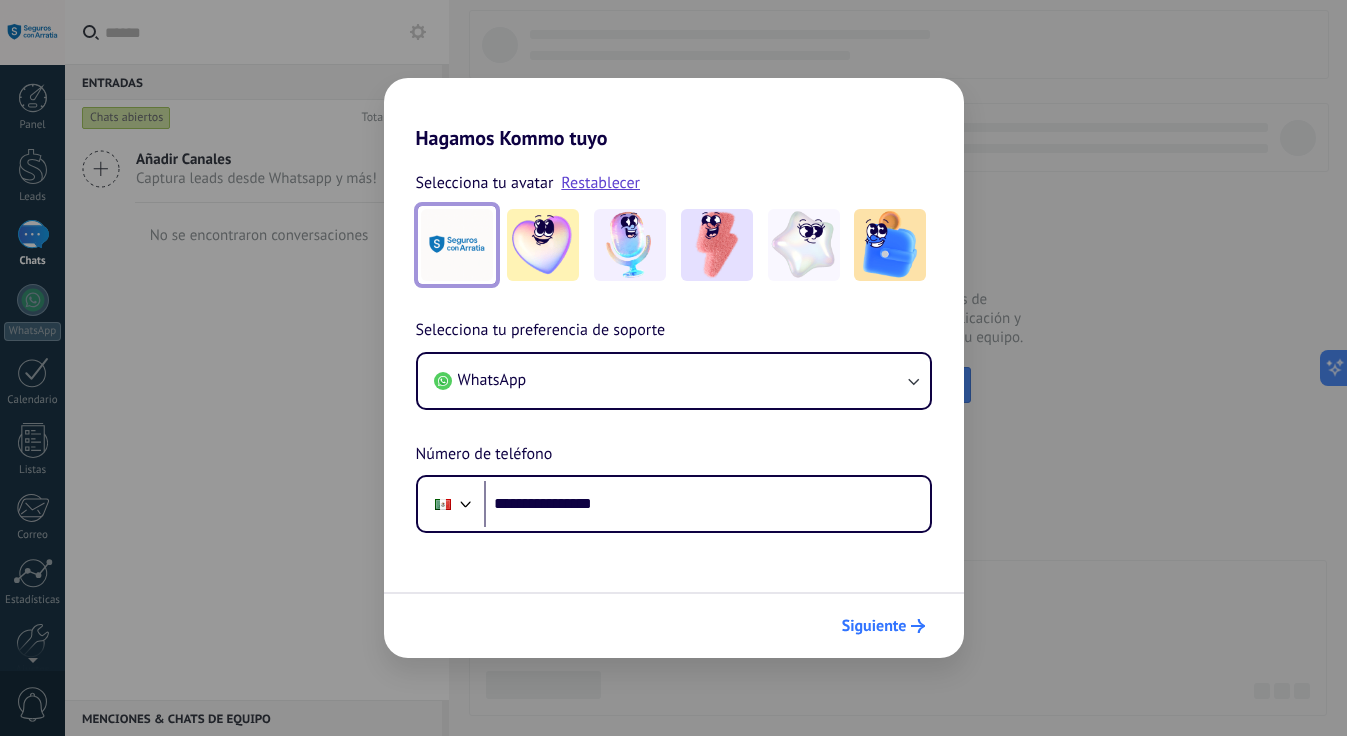 click on "Siguiente" at bounding box center (874, 626) 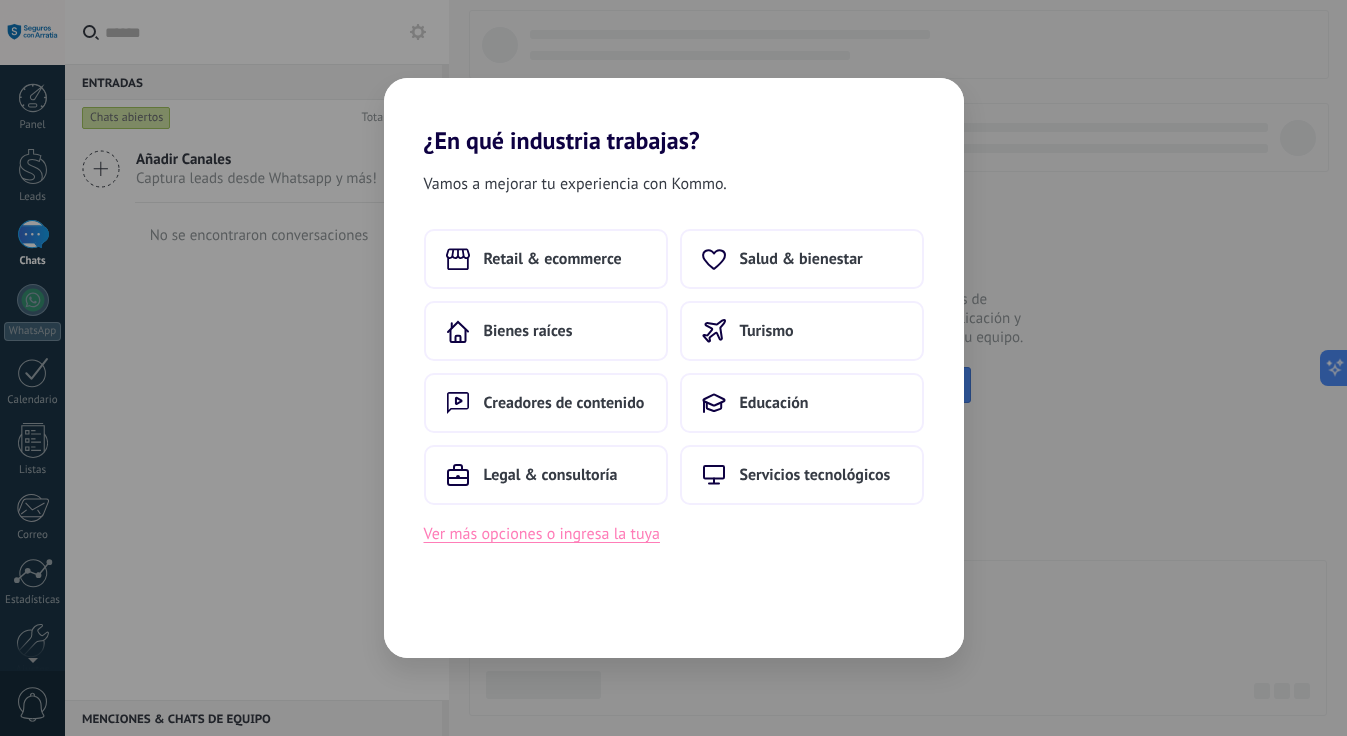 click on "Ver más opciones o ingresa la tuya" at bounding box center (542, 534) 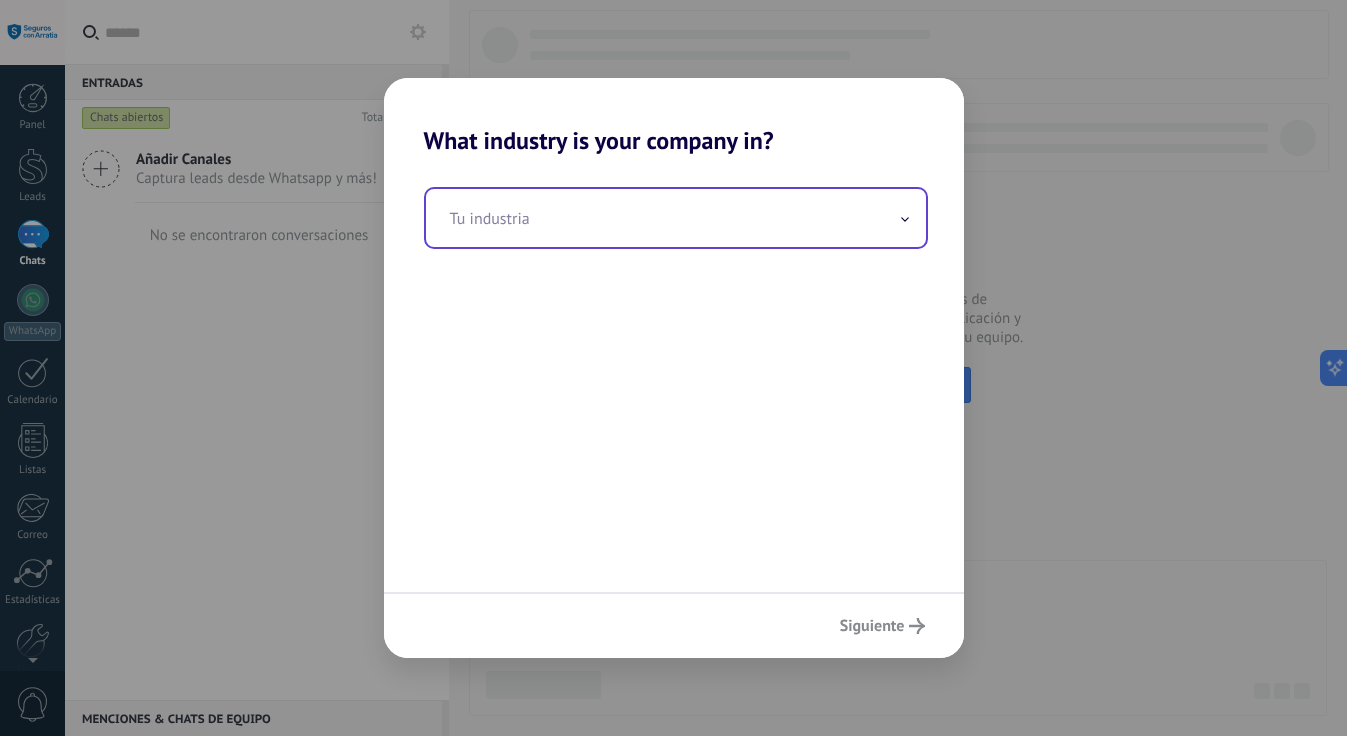 click at bounding box center [676, 218] 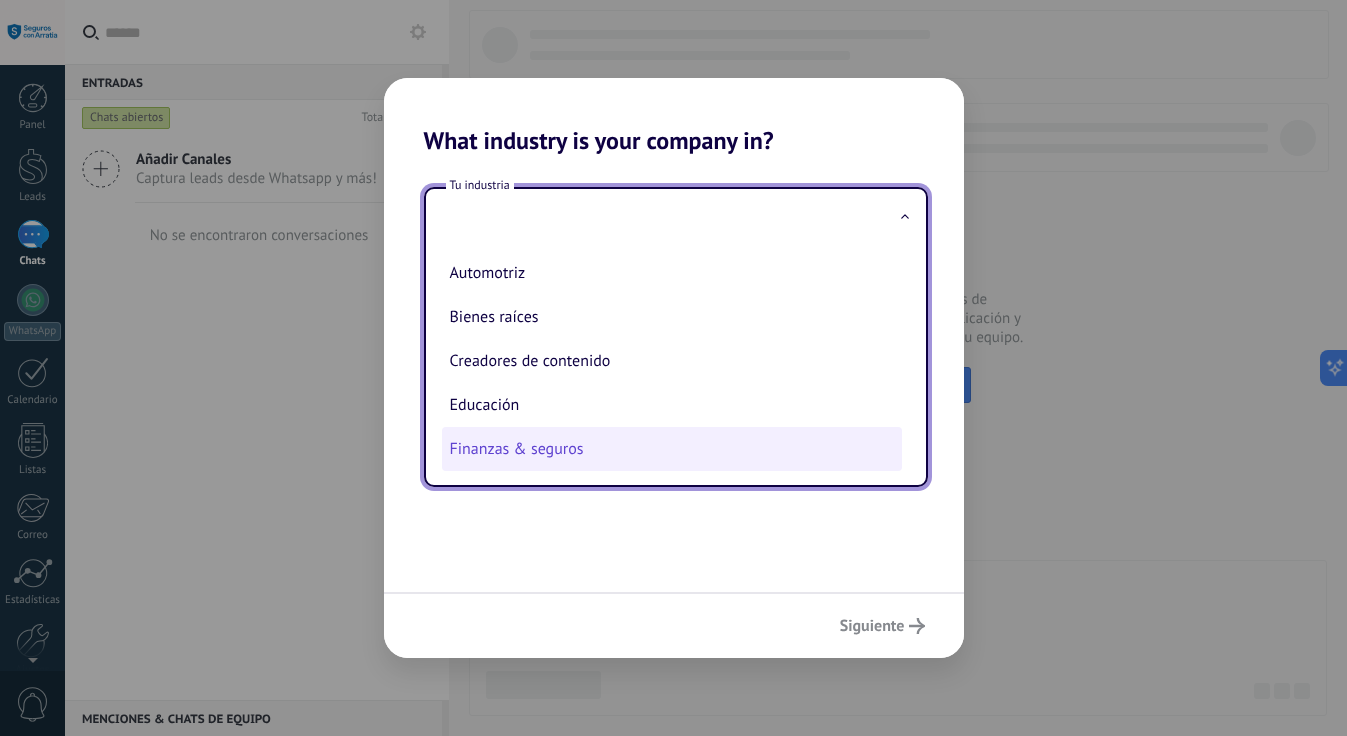 click on "Finanzas & seguros" at bounding box center (672, 449) 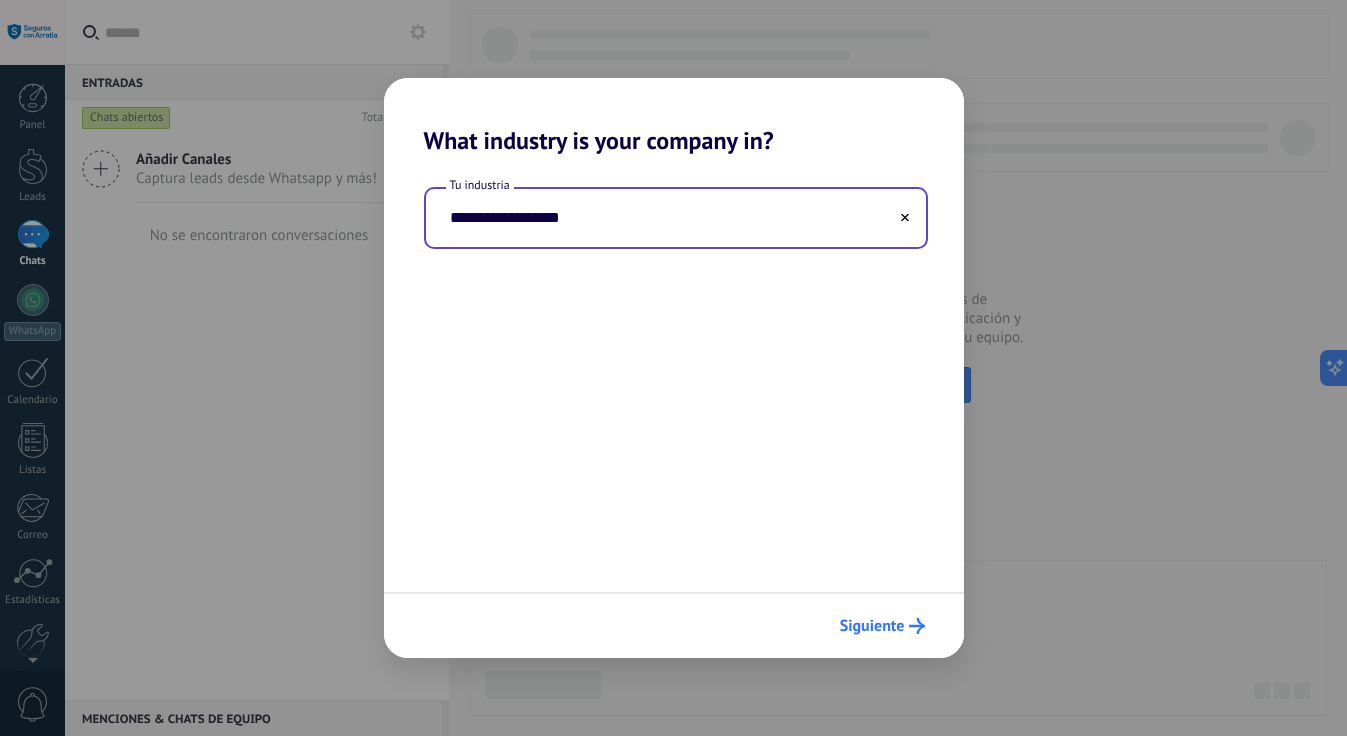 click on "Siguiente" at bounding box center [872, 626] 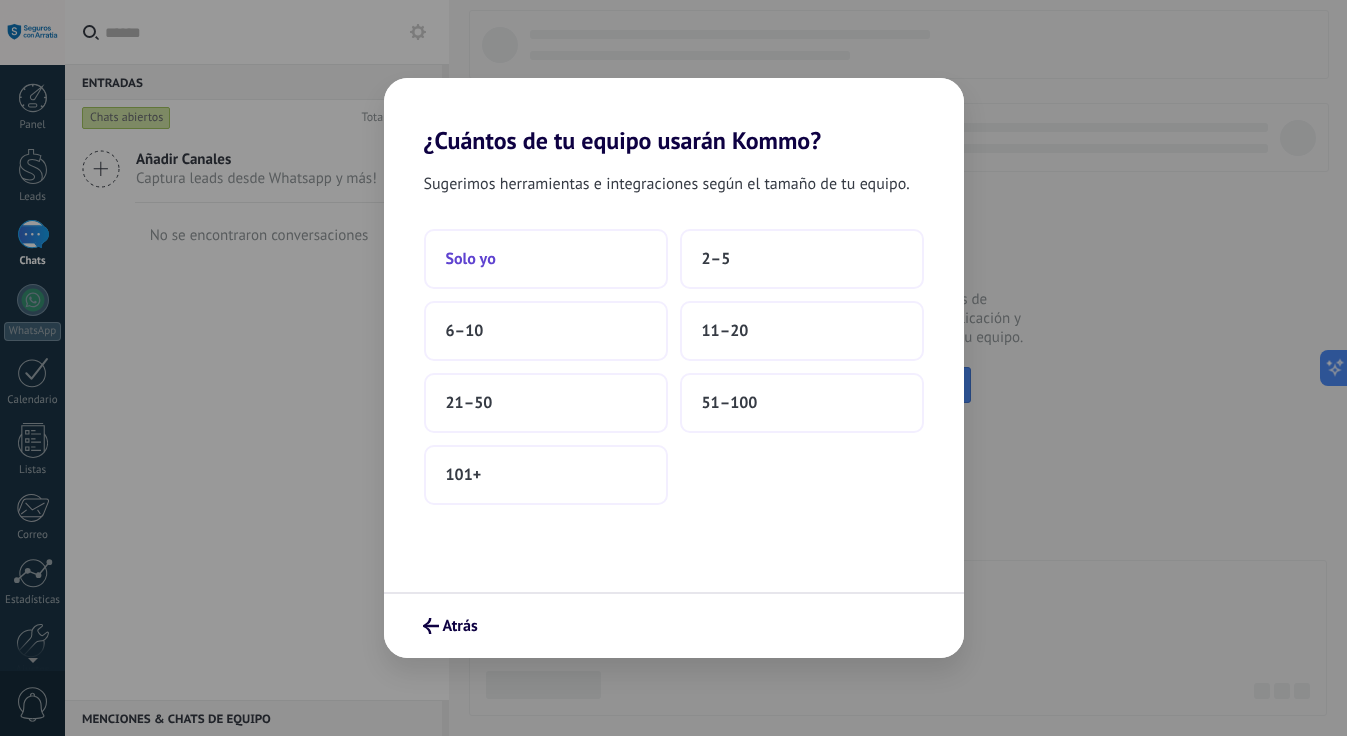 click on "Solo yo" at bounding box center [546, 259] 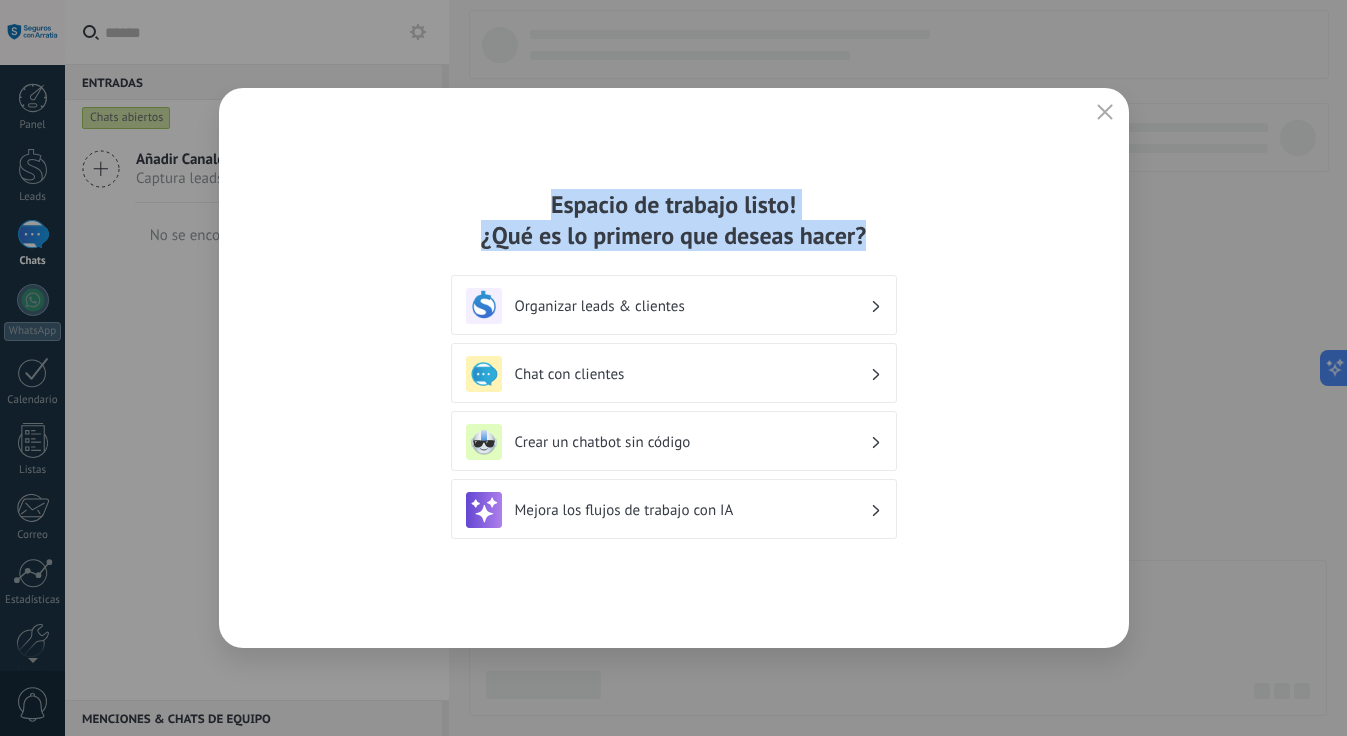 drag, startPoint x: 556, startPoint y: 199, endPoint x: 889, endPoint y: 228, distance: 334.26038 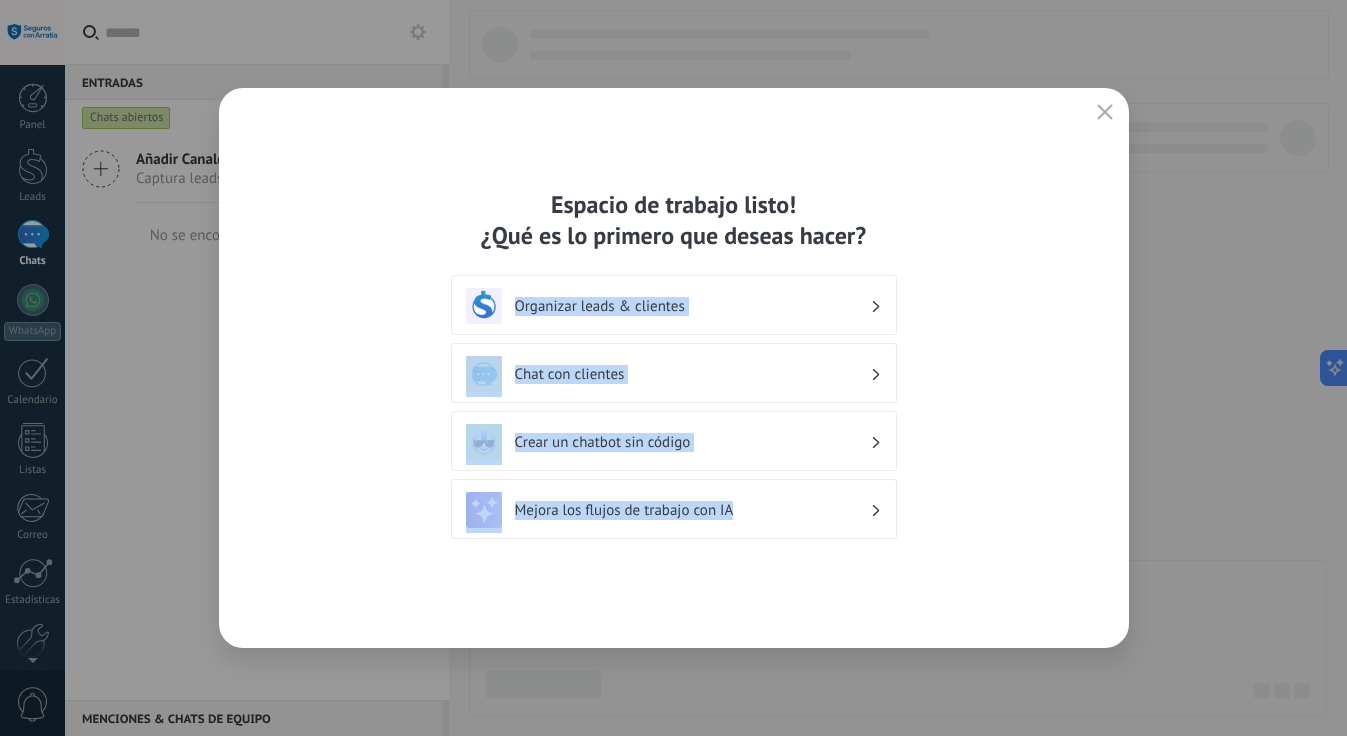drag, startPoint x: 464, startPoint y: 254, endPoint x: 741, endPoint y: 515, distance: 380.59164 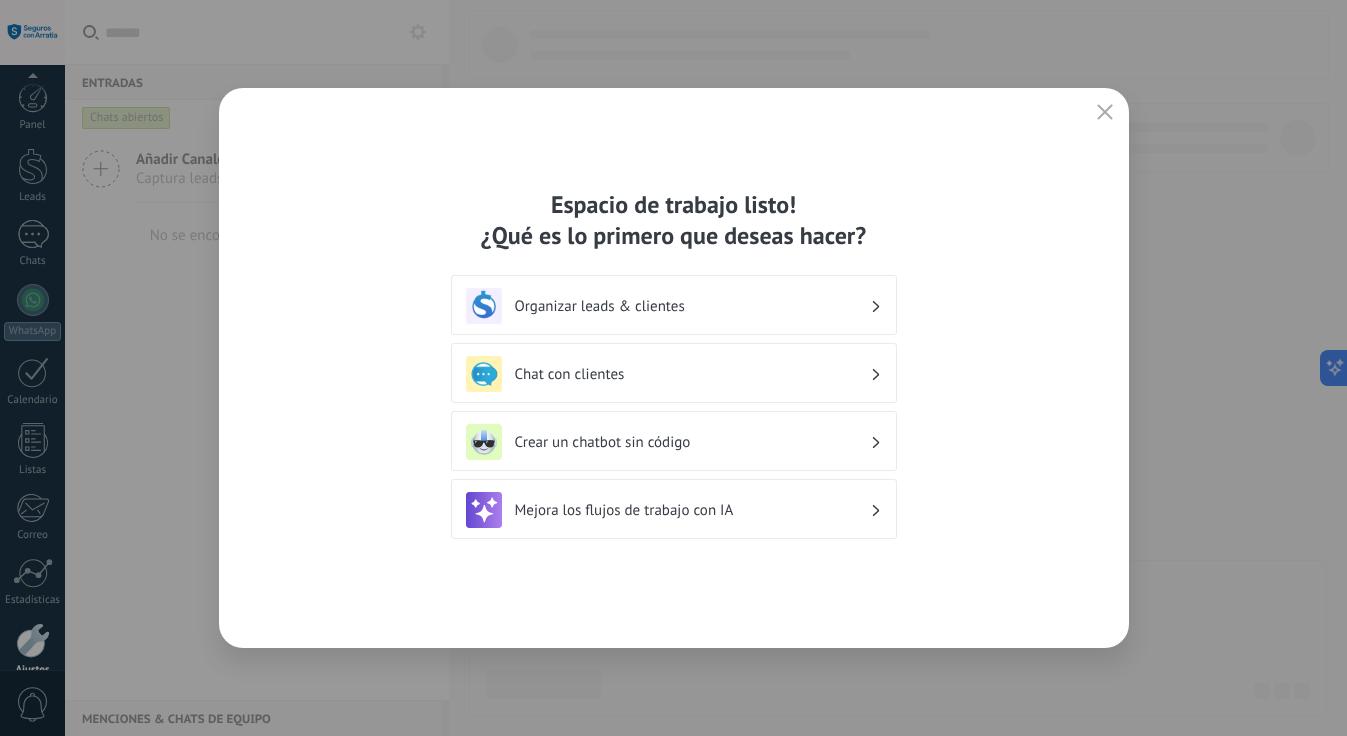 scroll, scrollTop: 96, scrollLeft: 0, axis: vertical 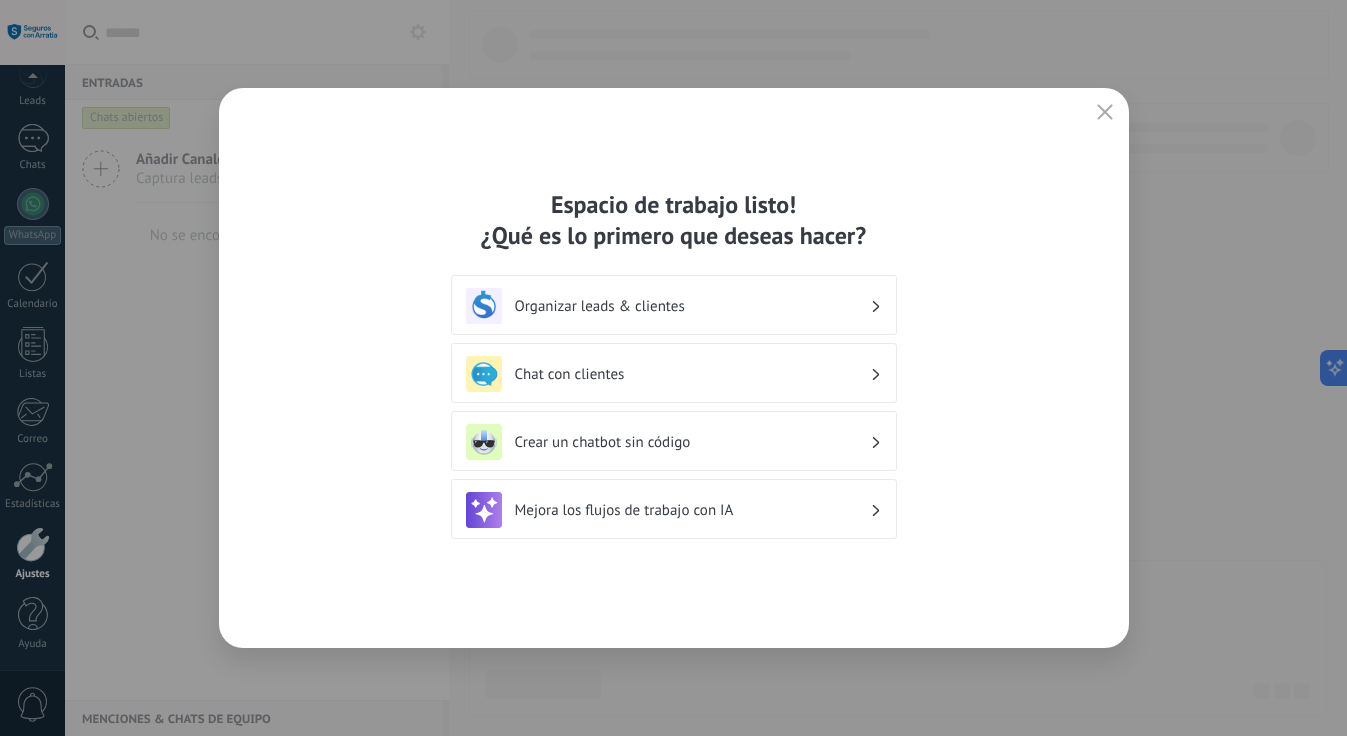 click on "Crear un chatbot sin código" at bounding box center [674, 441] 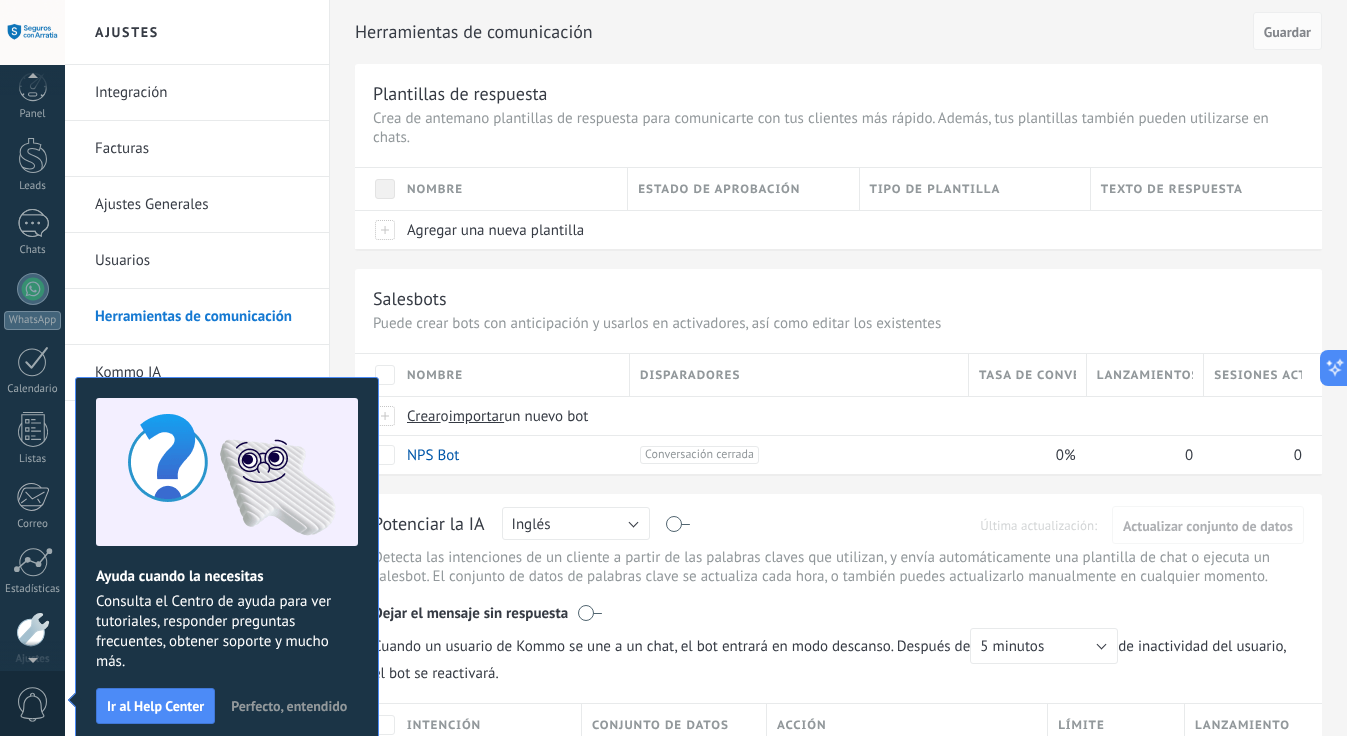 scroll, scrollTop: 96, scrollLeft: 0, axis: vertical 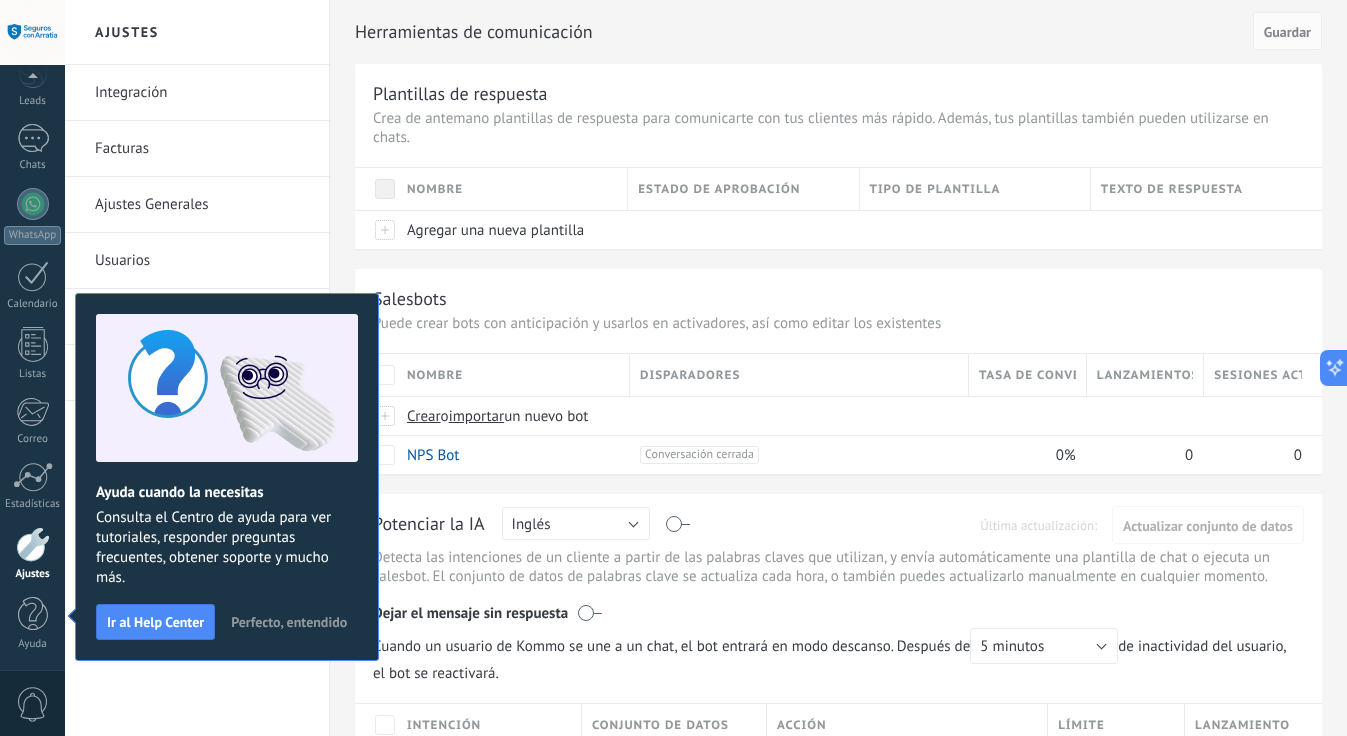 click on "Perfecto, entendido" at bounding box center (289, 622) 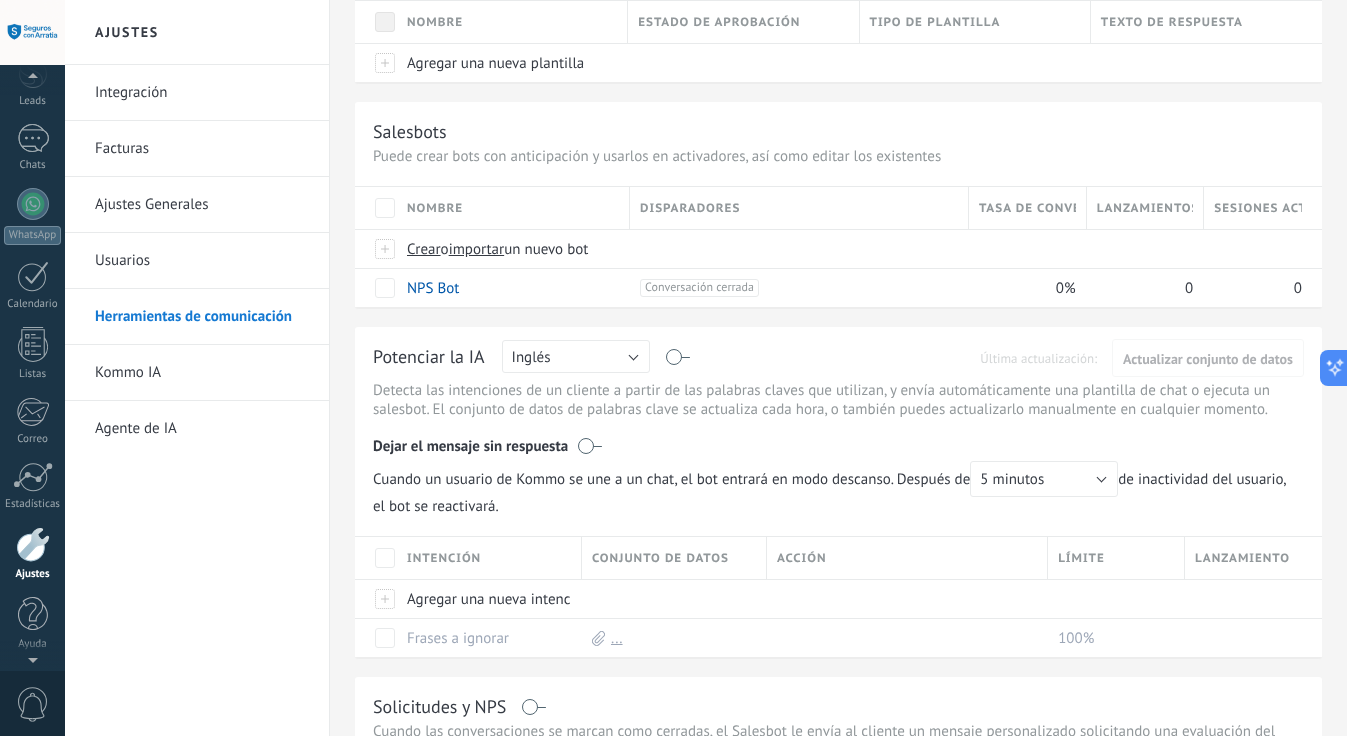 scroll, scrollTop: 0, scrollLeft: 0, axis: both 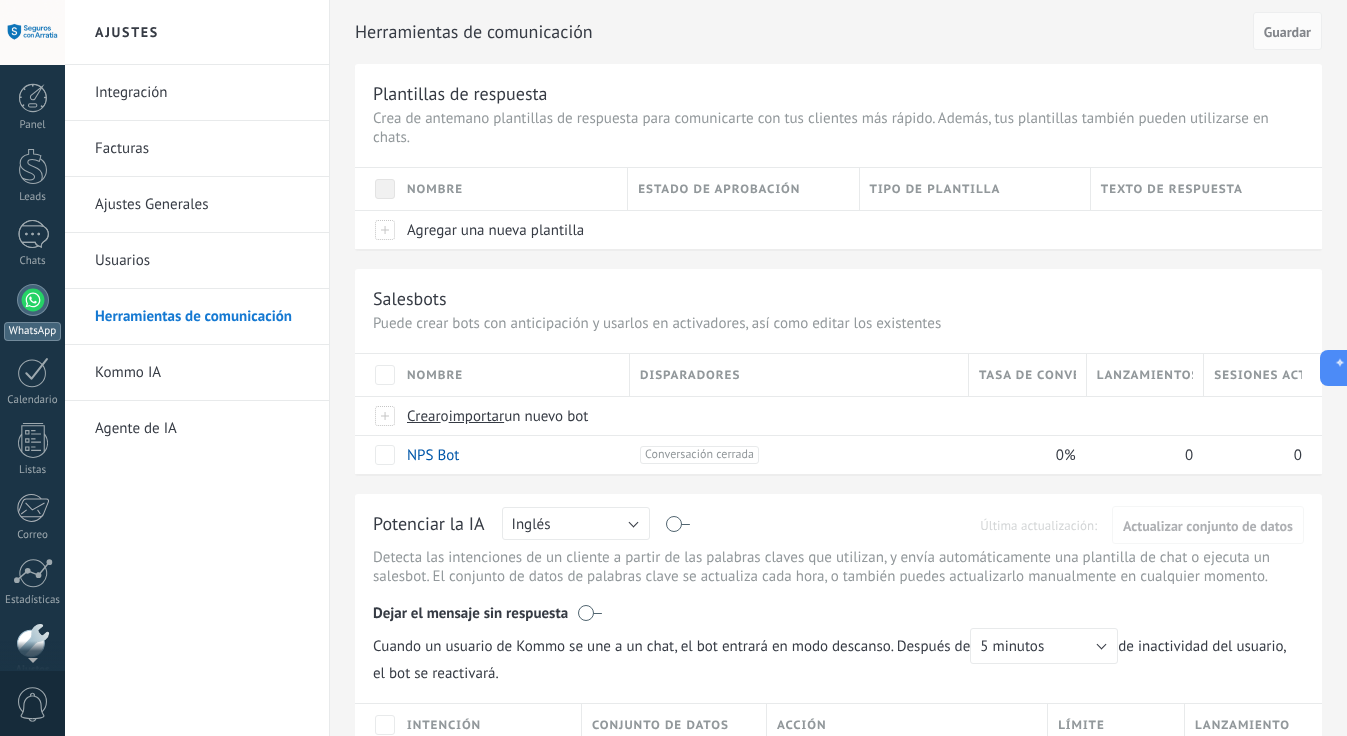 click at bounding box center [33, 300] 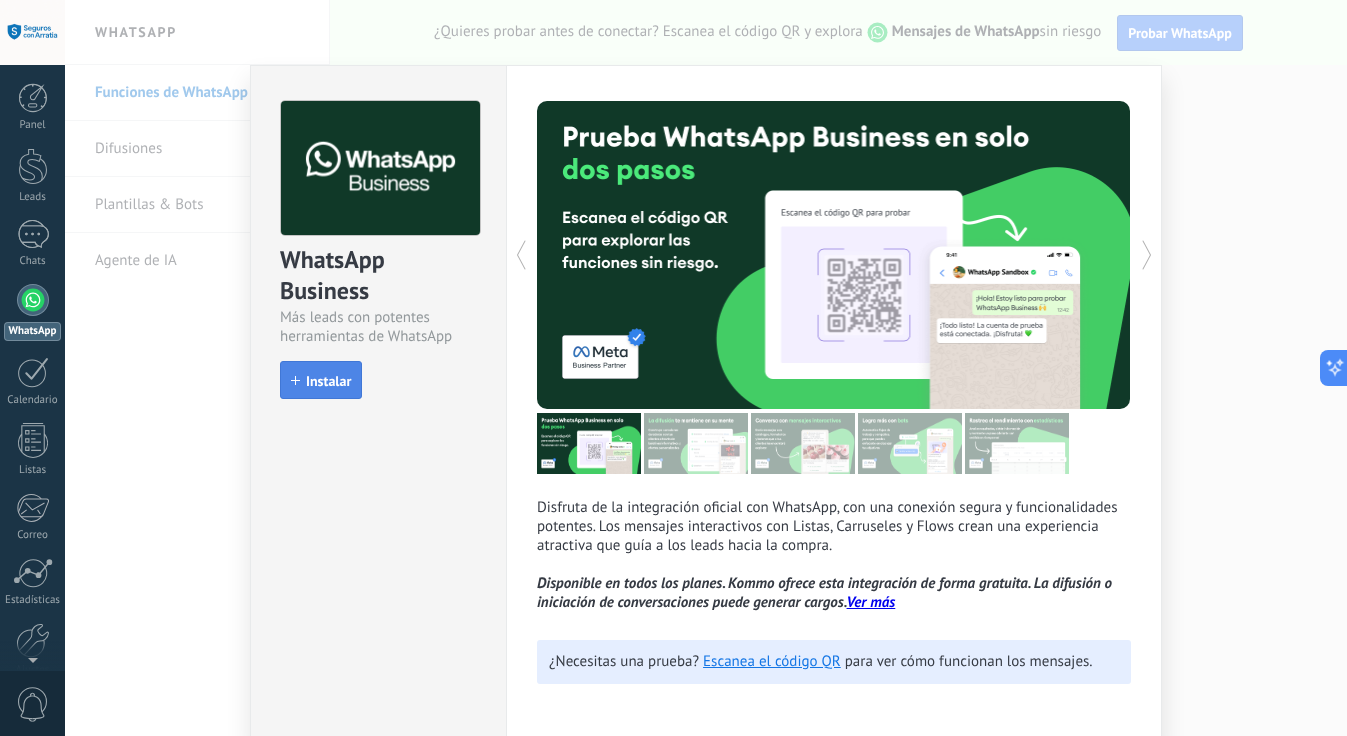 scroll, scrollTop: 86, scrollLeft: 0, axis: vertical 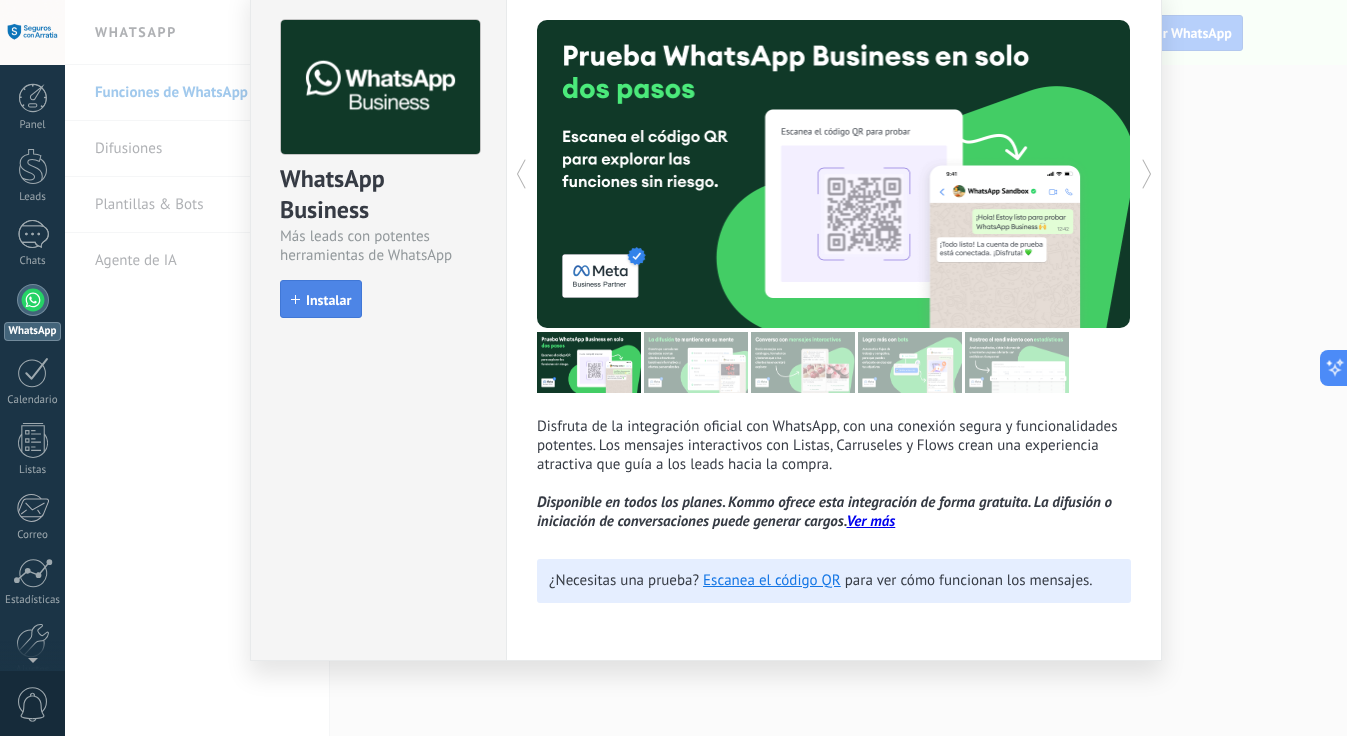 click on "Instalar" at bounding box center [328, 300] 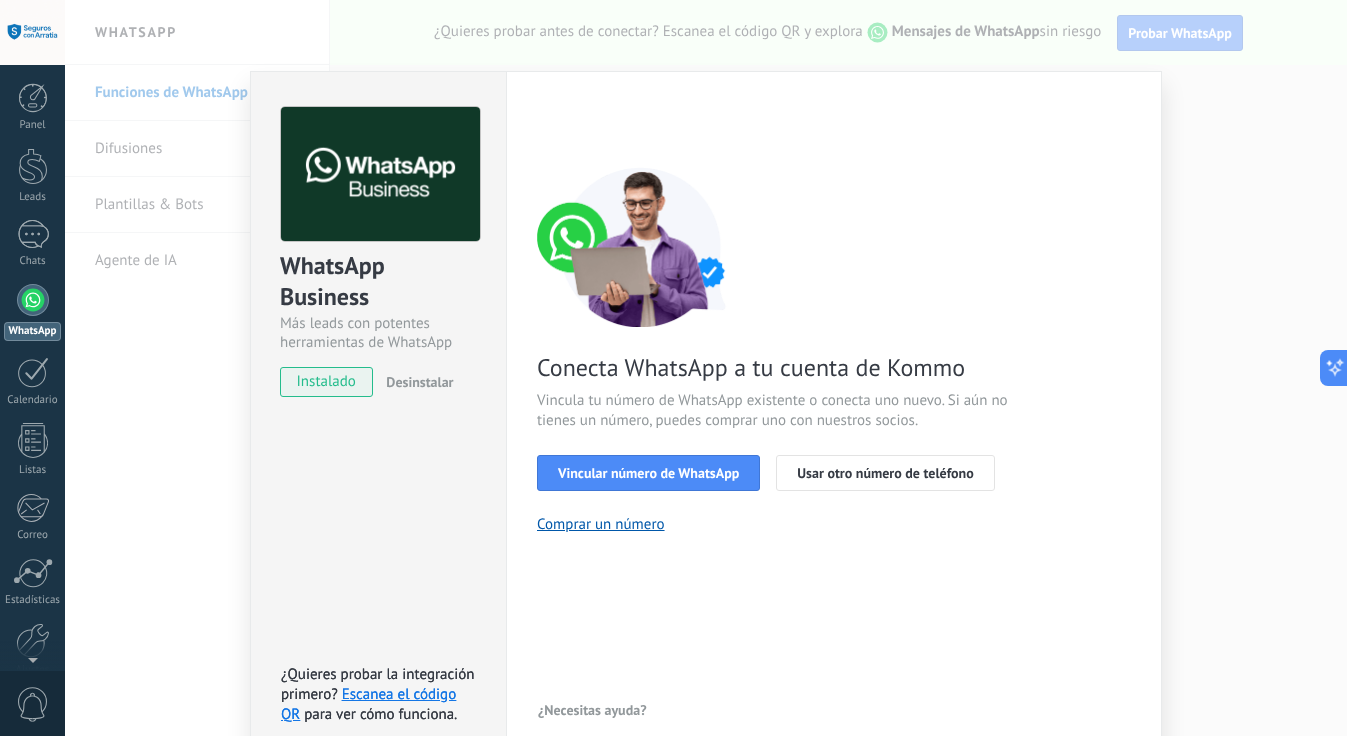 scroll, scrollTop: 25, scrollLeft: 0, axis: vertical 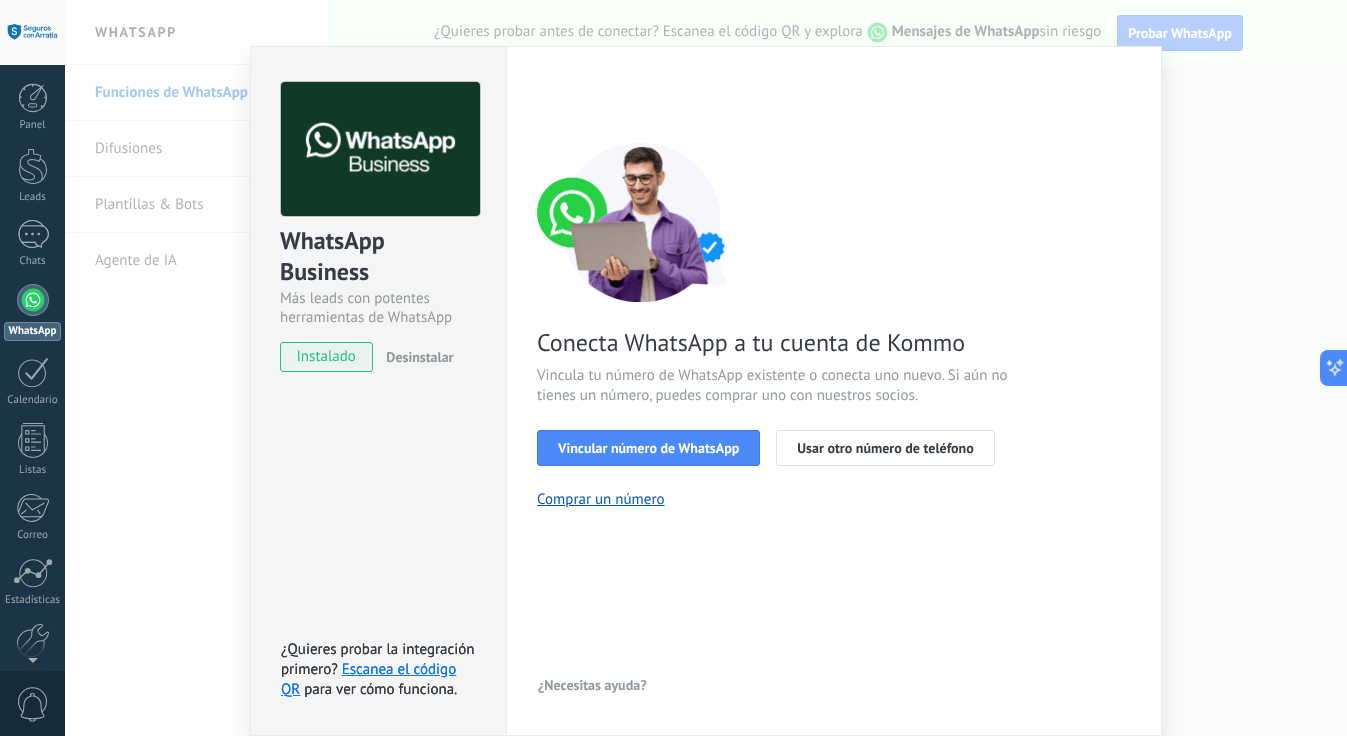 click on "WhatsApp Business Más leads con potentes herramientas de WhatsApp instalado Desinstalar ¿Quieres probar la integración primero?   Escanea el código QR   para ver cómo funciona. ¿Quieres probar la integración primero?   Escanea el código QR   para ver cómo funciona. Configuraciones Autorizaciones Esta pestaña registra a los usuarios que han concedido acceso a las integración a esta cuenta. Si deseas remover la posibilidad que un usuario pueda enviar solicitudes a la cuenta en nombre de esta integración, puedes revocar el acceso. Si el acceso a todos los usuarios es revocado, la integración dejará de funcionar. Esta aplicacion está instalada, pero nadie le ha dado acceso aun. WhatsApp Cloud API más _:  Guardar < Volver 1 Seleccionar aplicación 2 Conectar Facebook  3 Finalizar configuración Conecta WhatsApp a tu cuenta de Kommo Vincula tu número de WhatsApp existente o conecta uno nuevo. Si aún no tienes un número, puedes comprar uno con nuestros socios. Vincular número de WhatsApp" at bounding box center (706, 368) 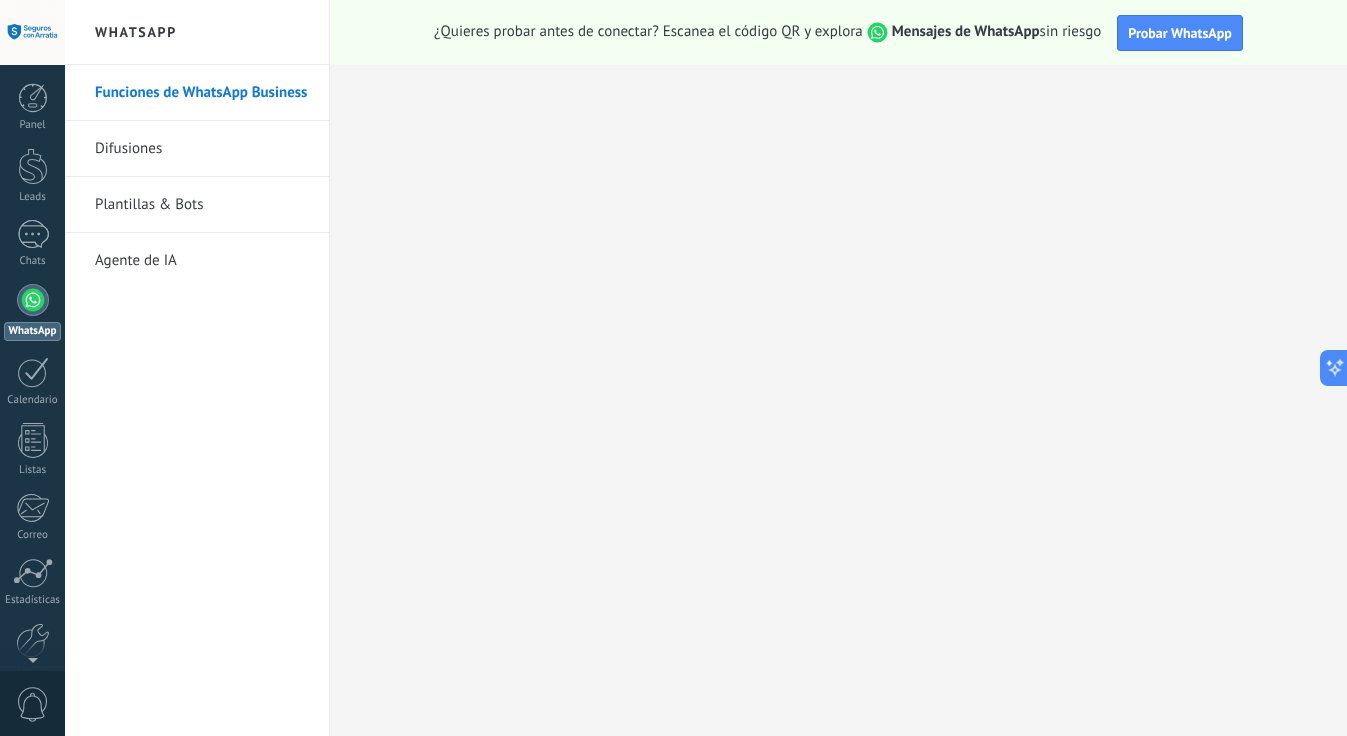 scroll, scrollTop: 0, scrollLeft: 0, axis: both 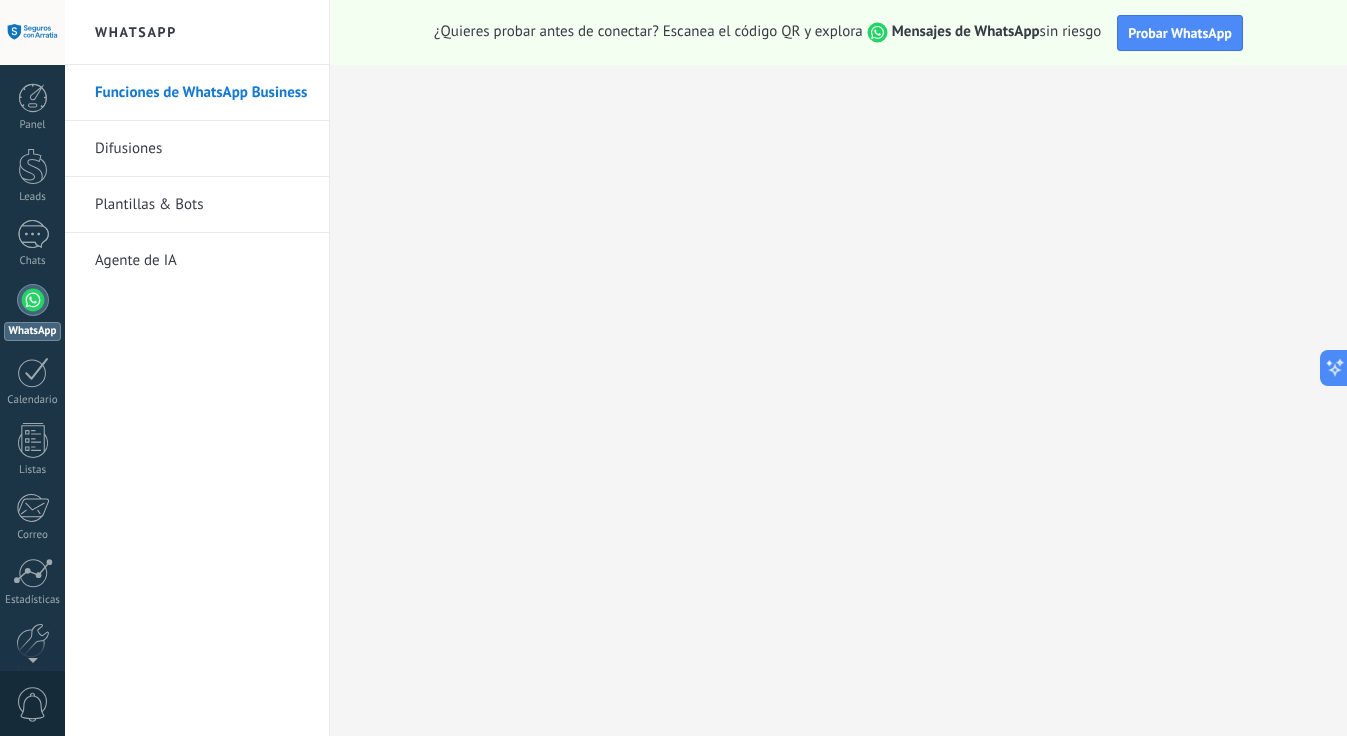 click on "Funciones de WhatsApp Business" at bounding box center [202, 93] 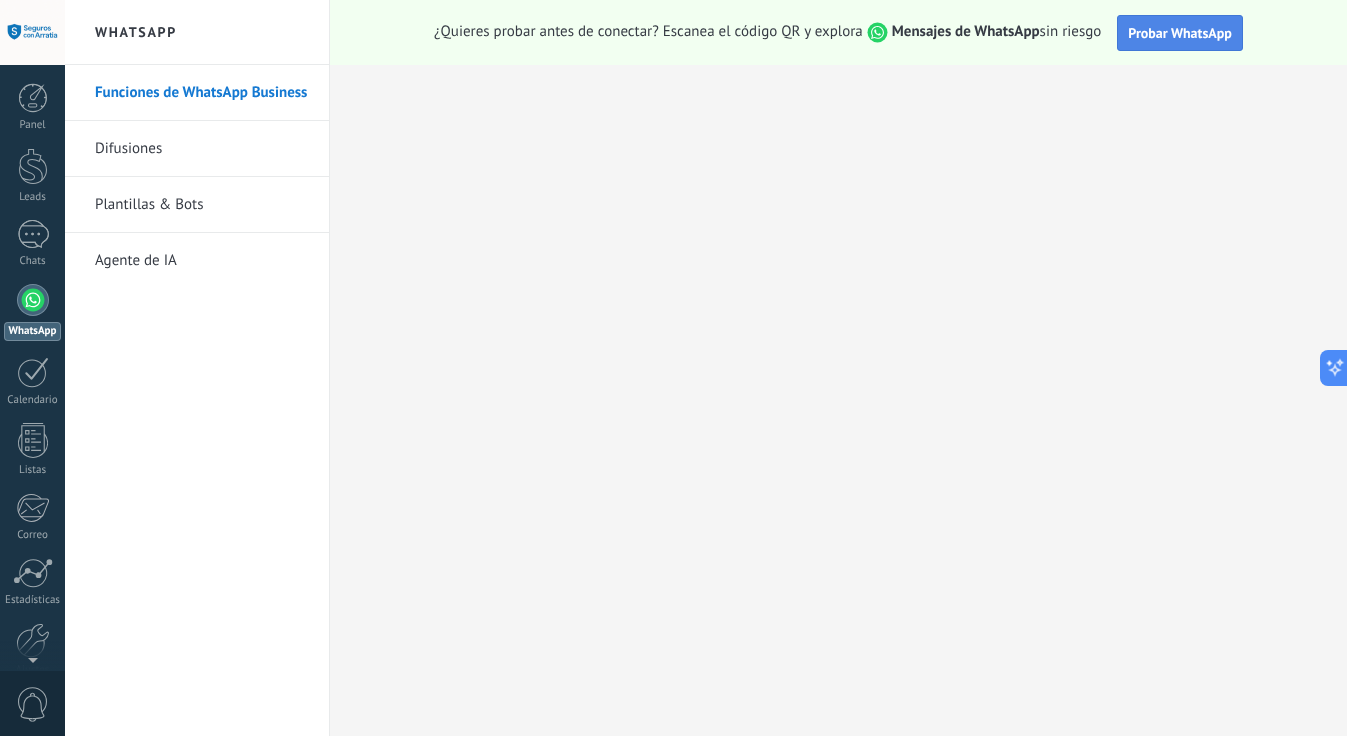 click on "Probar WhatsApp" at bounding box center [1180, 33] 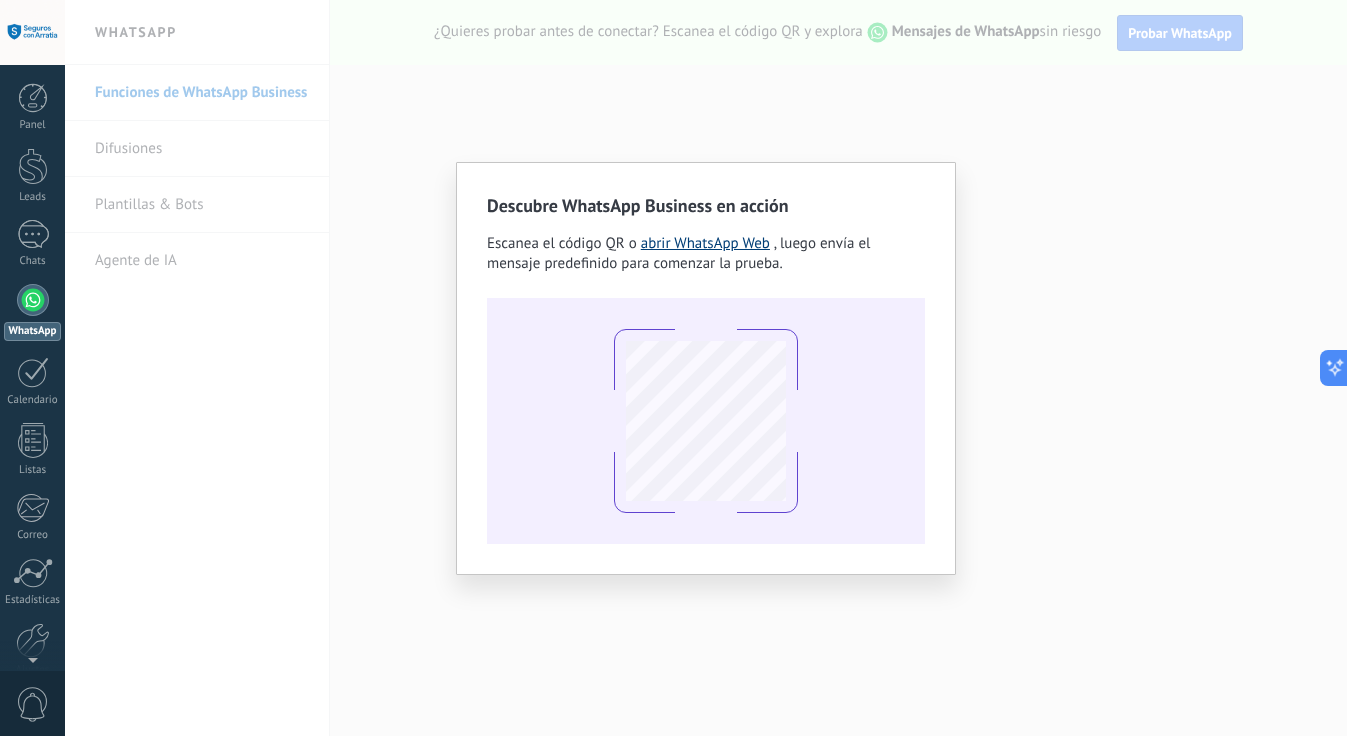 click on "abrir WhatsApp Web" at bounding box center [705, 243] 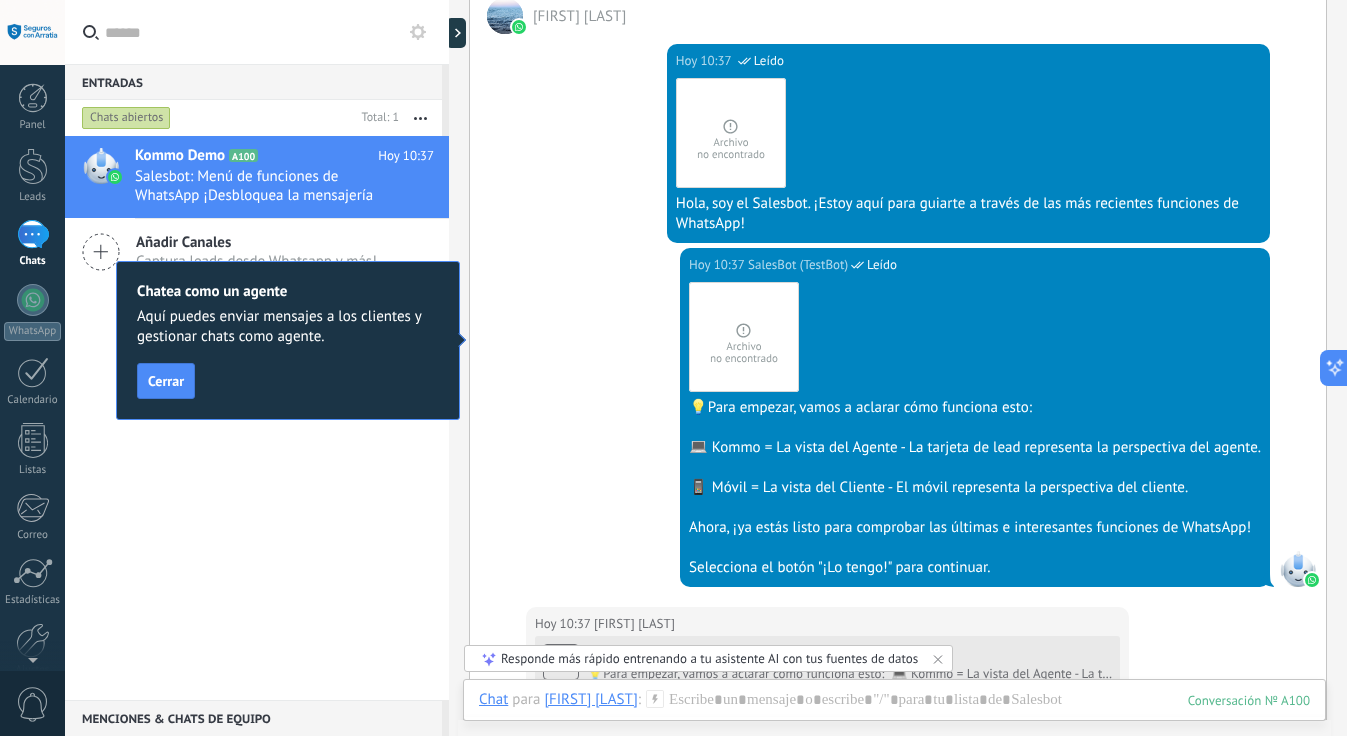 scroll, scrollTop: 877, scrollLeft: 0, axis: vertical 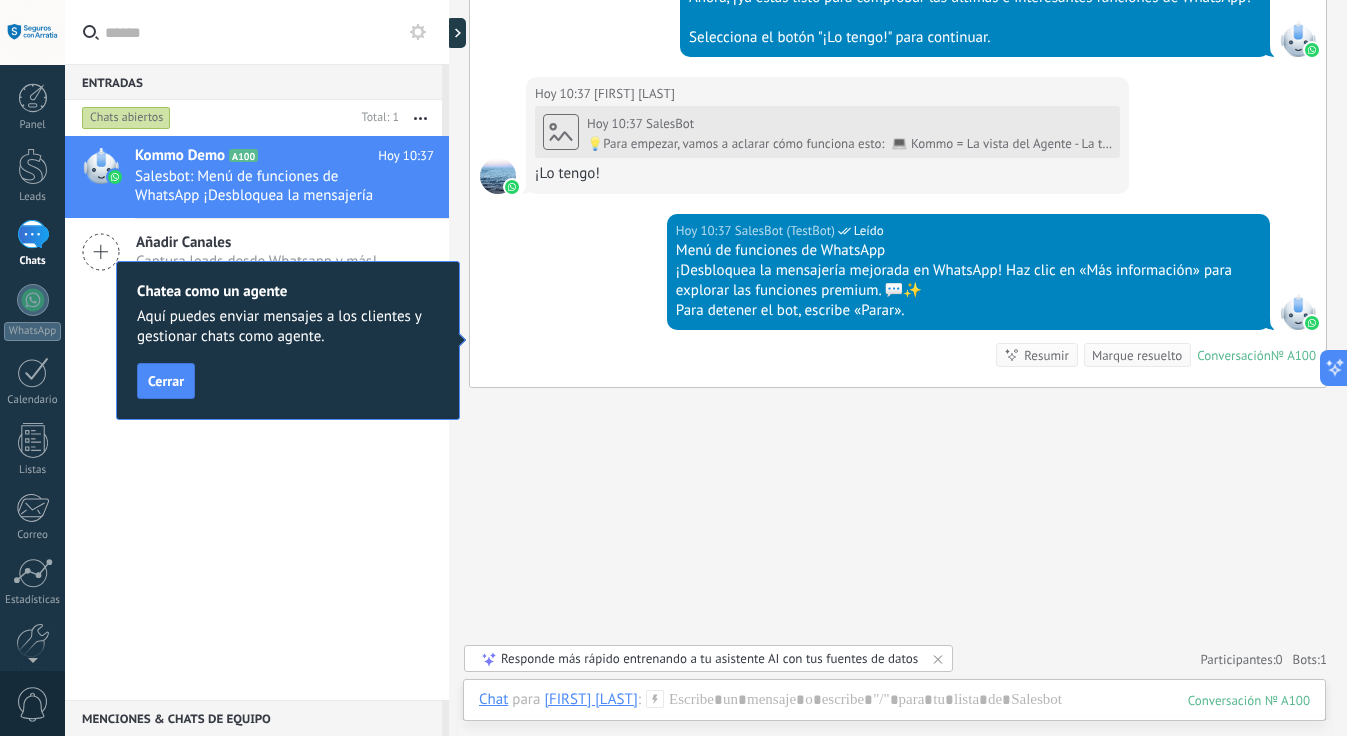 drag, startPoint x: 177, startPoint y: 384, endPoint x: 206, endPoint y: 514, distance: 133.19534 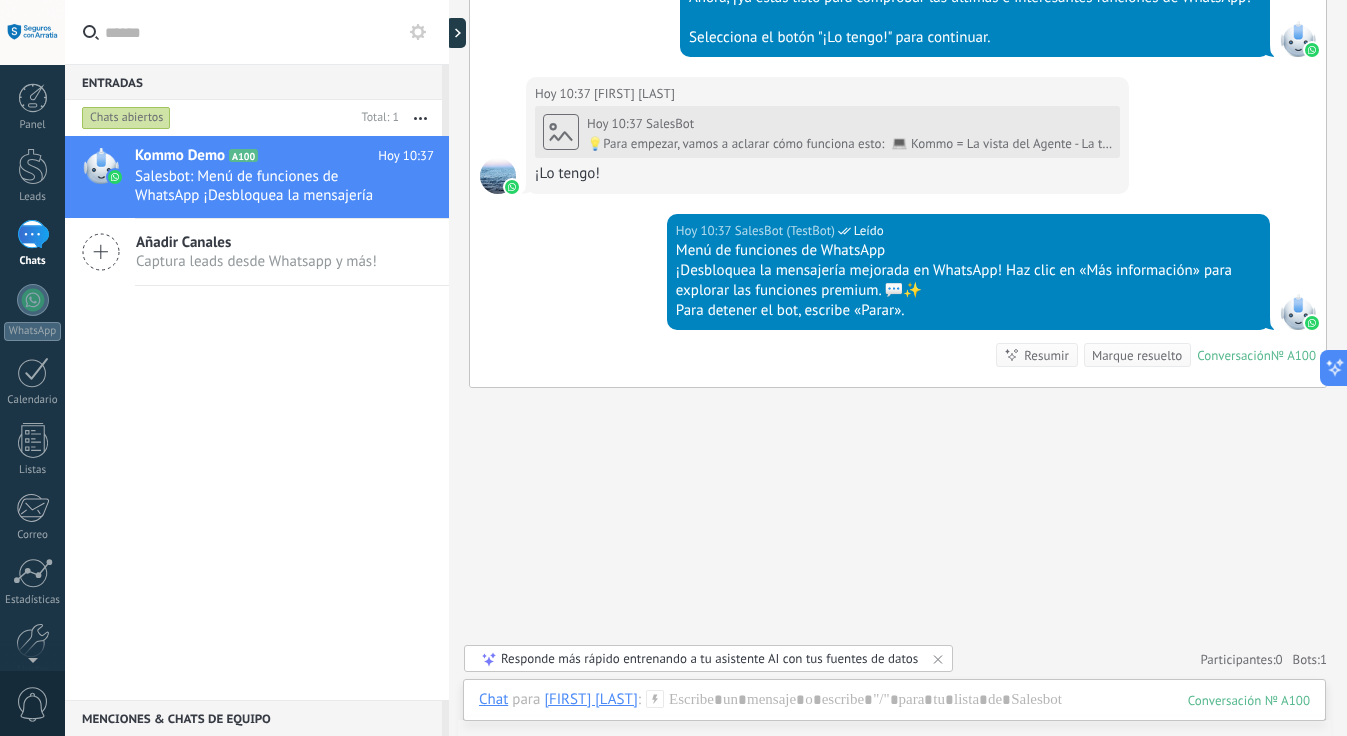 click on "Hoy 10:37 SalesBot (TestBot)  Leído Menú de funciones de WhatsApp ¡Desbloquea la mensajería mejorada en WhatsApp! Haz clic en «Más información» para explorar las funciones premium. 💬✨ Para detener el bot, escribe «Parar». Conversación  № A100 Conversación № A100 Resumir Resumir Marque resuelto" at bounding box center [898, 300] 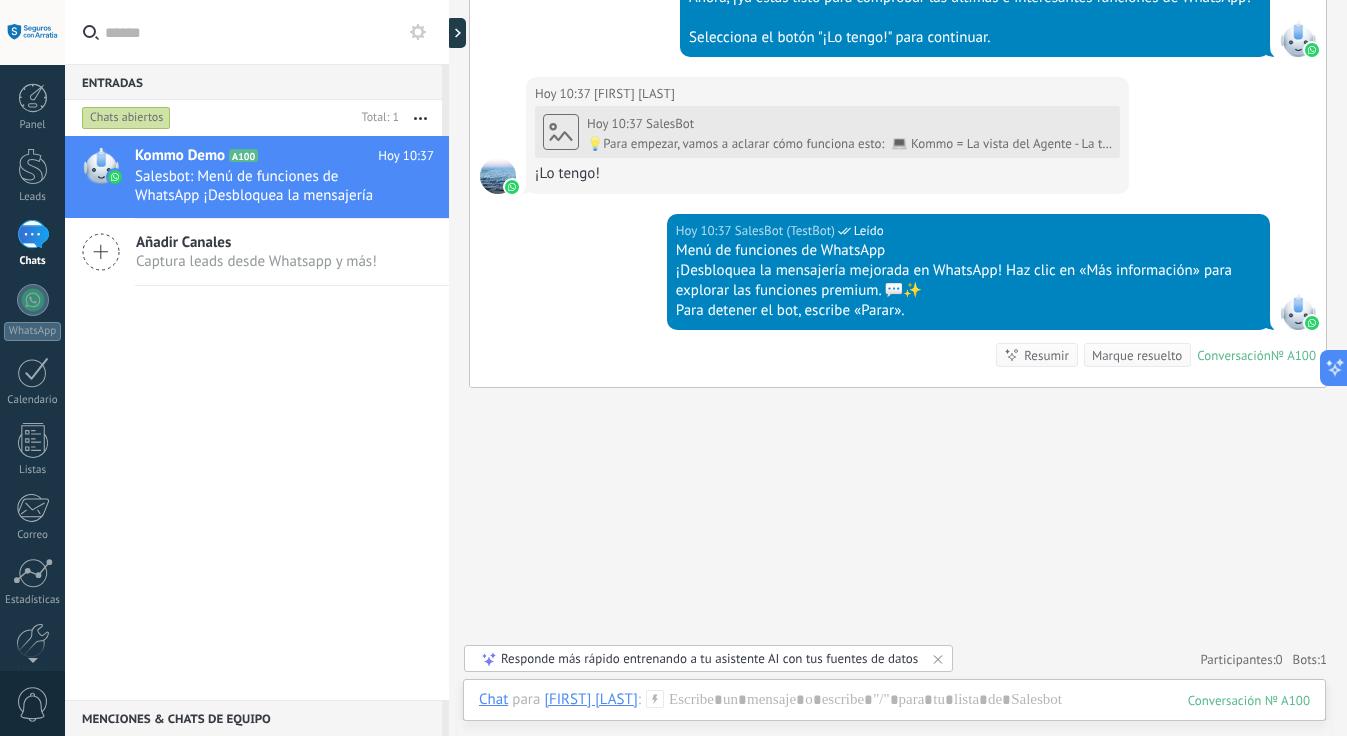 click on "Añadir Canales" at bounding box center [256, 242] 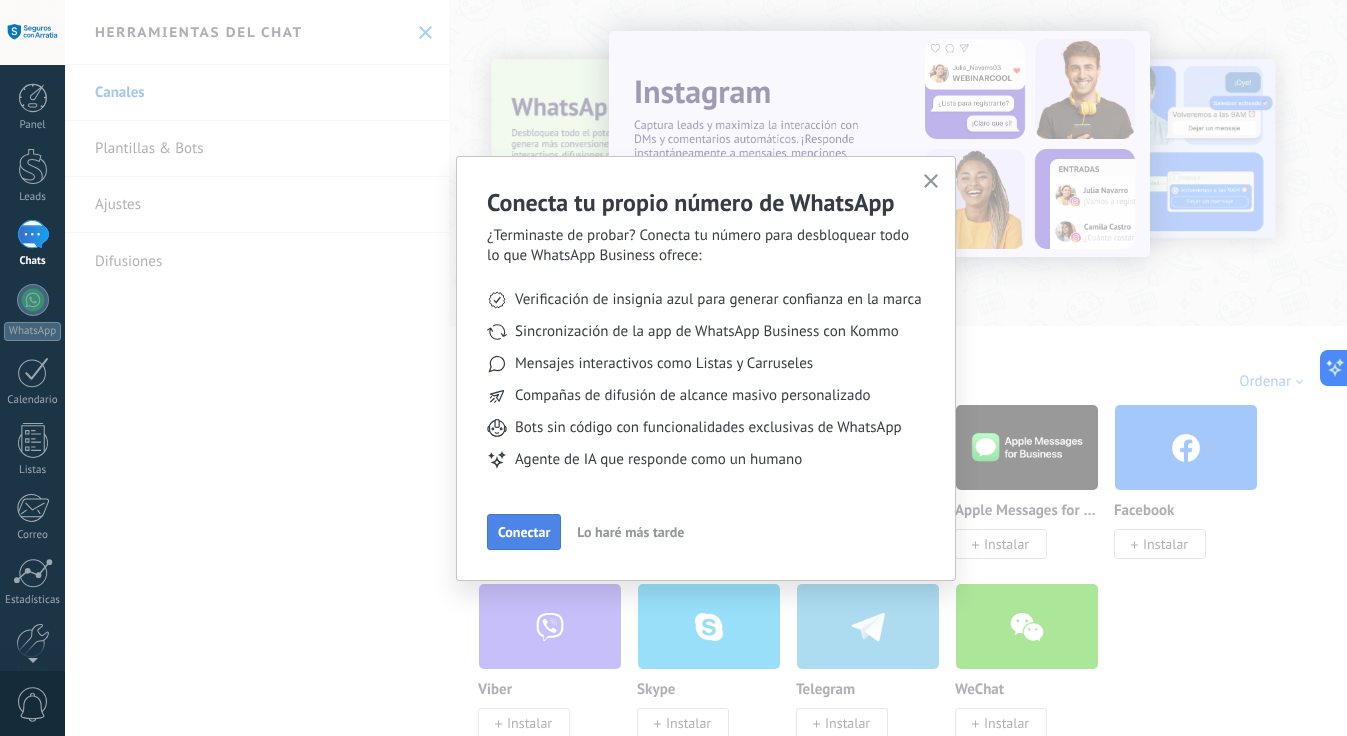 click on "Conectar" at bounding box center (524, 532) 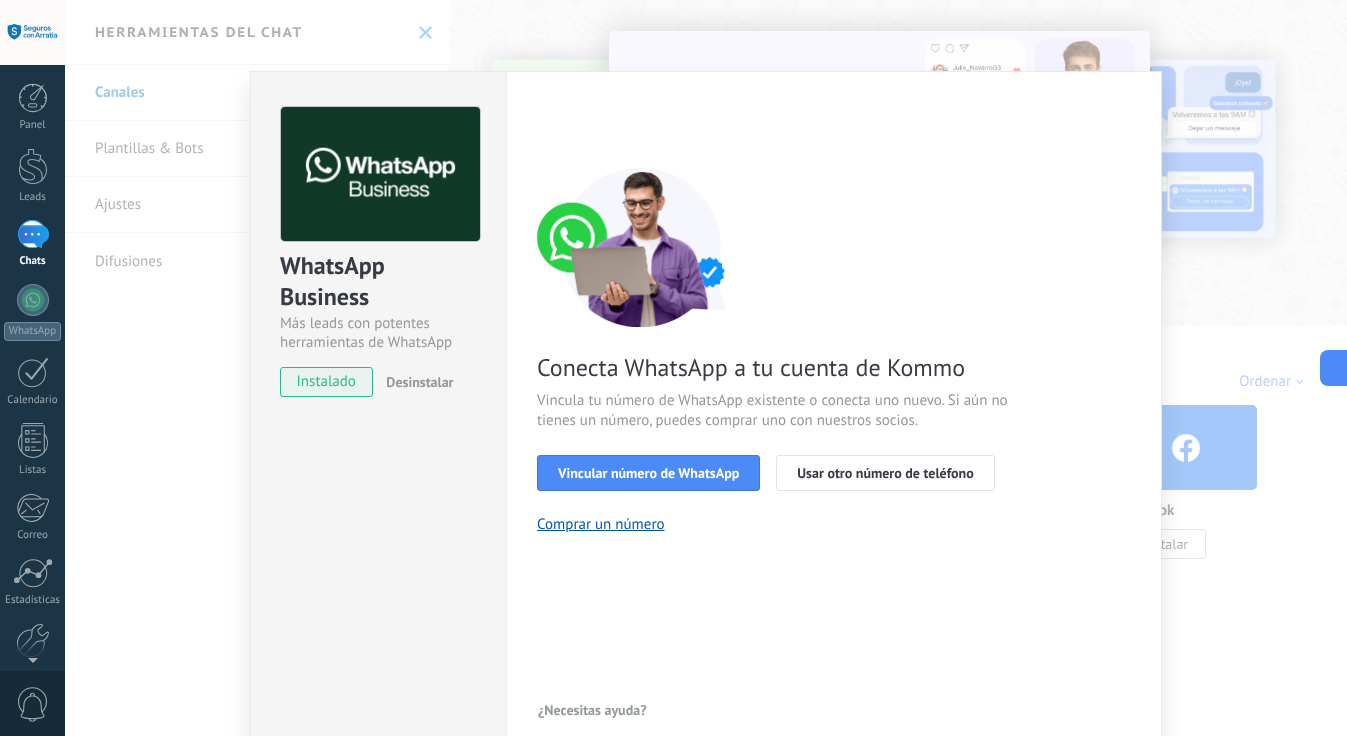 scroll, scrollTop: 25, scrollLeft: 0, axis: vertical 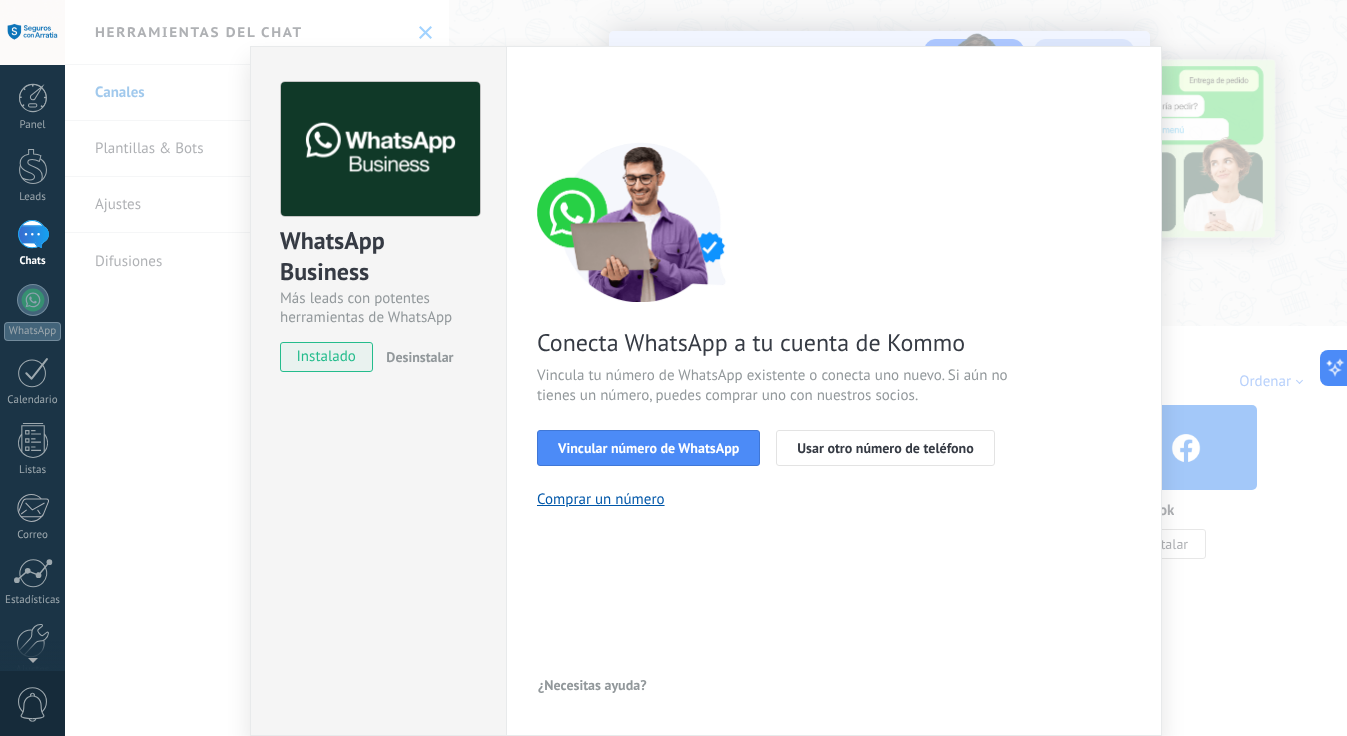 click on "instalado" at bounding box center [326, 357] 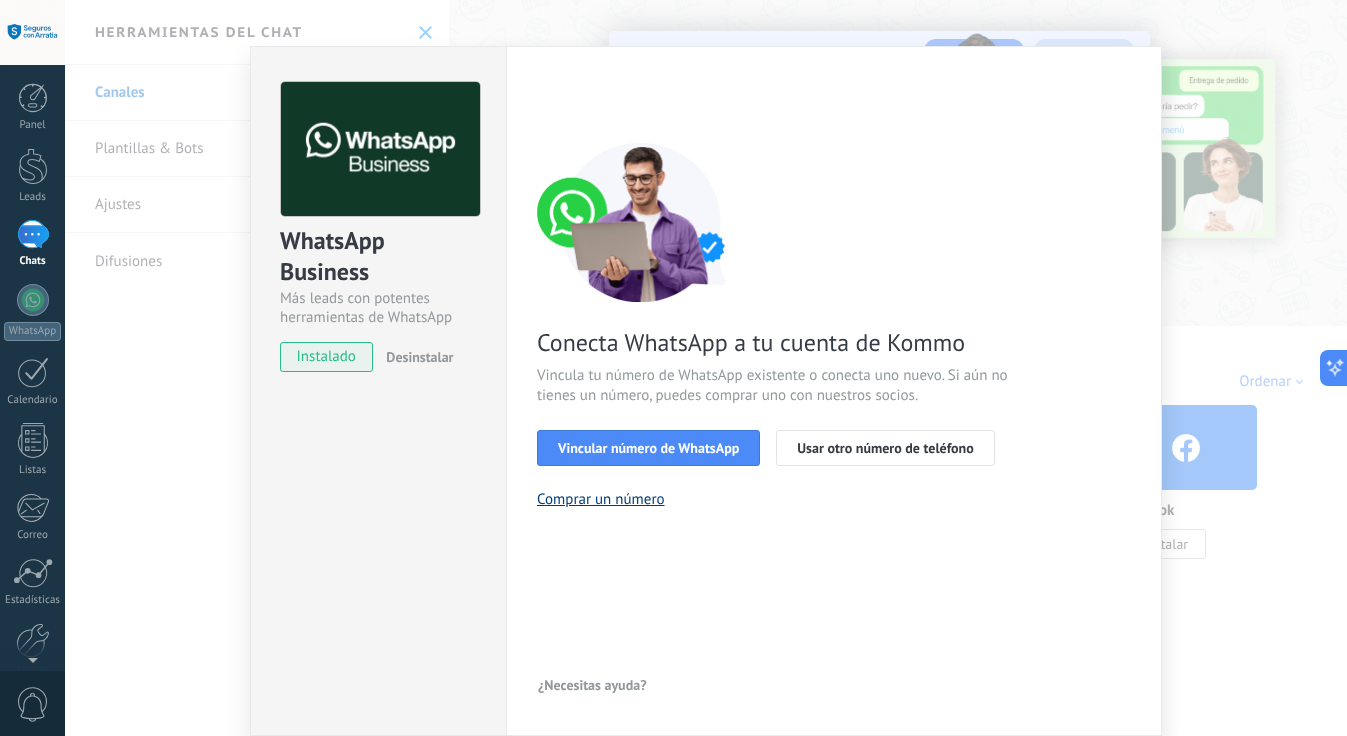 click on "Comprar un número" at bounding box center (601, 499) 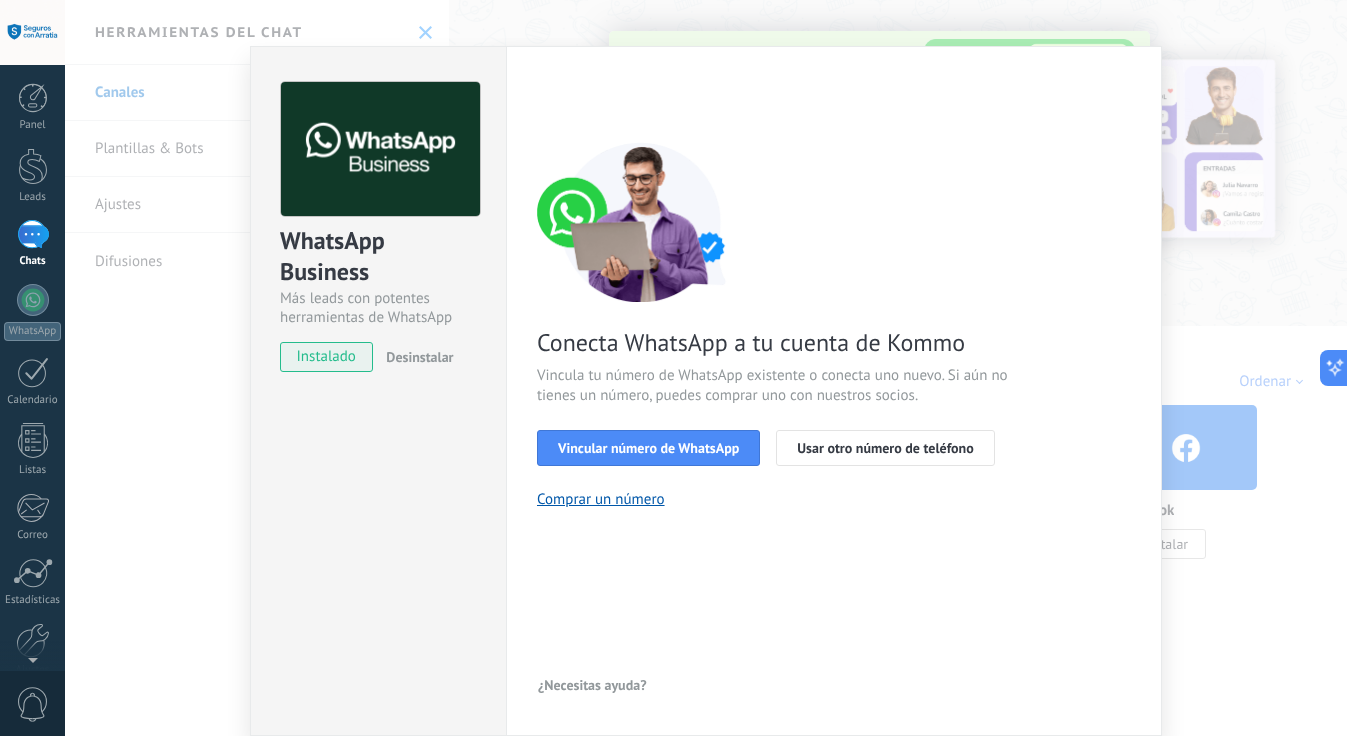 click on "WhatsApp Business Más leads con potentes herramientas de WhatsApp instalado Desinstalar Configuraciones Autorizaciones Esta pestaña registra a los usuarios que han concedido acceso a las integración a esta cuenta. Si deseas remover la posibilidad que un usuario pueda enviar solicitudes a la cuenta en nombre de esta integración, puedes revocar el acceso. Si el acceso a todos los usuarios es revocado, la integración dejará de funcionar. Esta aplicacion está instalada, pero nadie le ha dado acceso aun. WhatsApp Cloud API más _:  Guardar < Volver 1 Seleccionar aplicación 2 Conectar Facebook  3 Finalizar configuración Conecta WhatsApp a tu cuenta de Kommo Vincula tu número de WhatsApp existente o conecta uno nuevo. Si aún no tienes un número, puedes comprar uno con nuestros socios. Vincular número de WhatsApp Usar otro número de teléfono Comprar un número ¿Necesitas ayuda?" at bounding box center [706, 368] 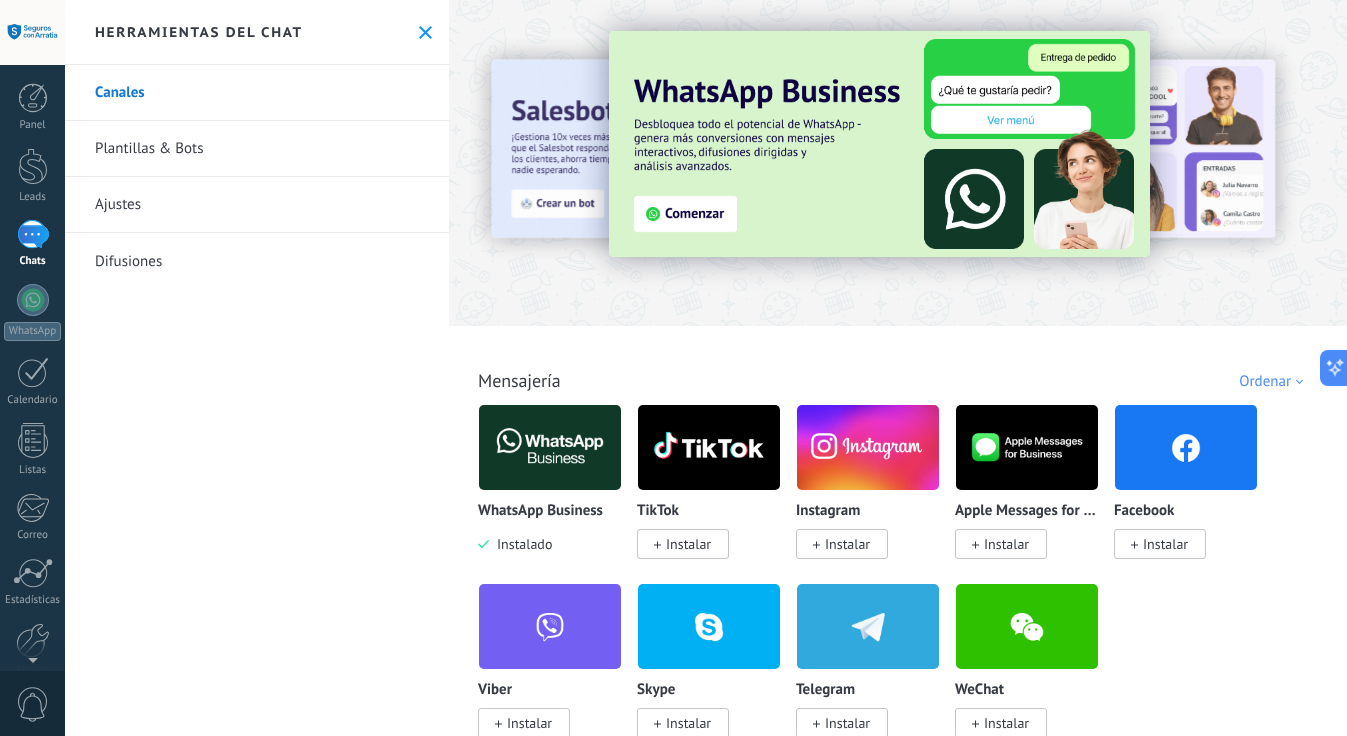click at bounding box center [425, 32] 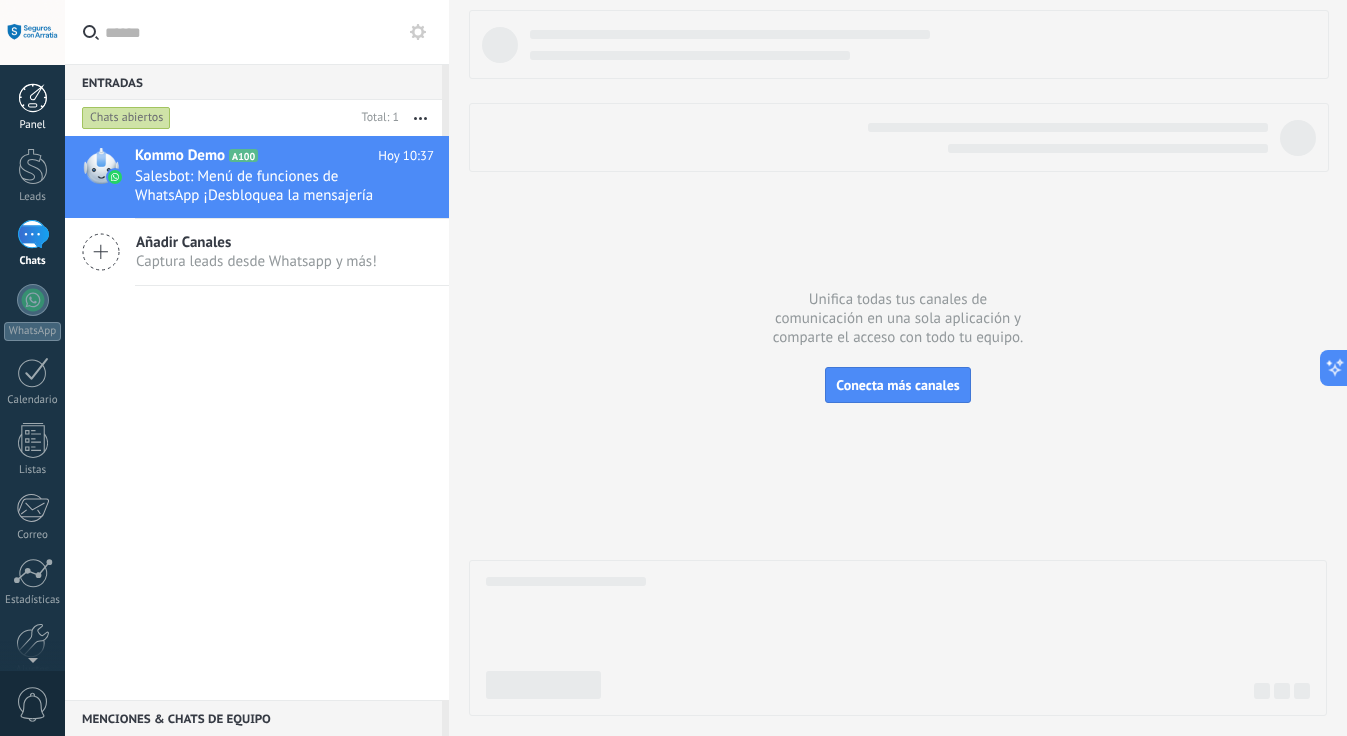 click at bounding box center (33, 98) 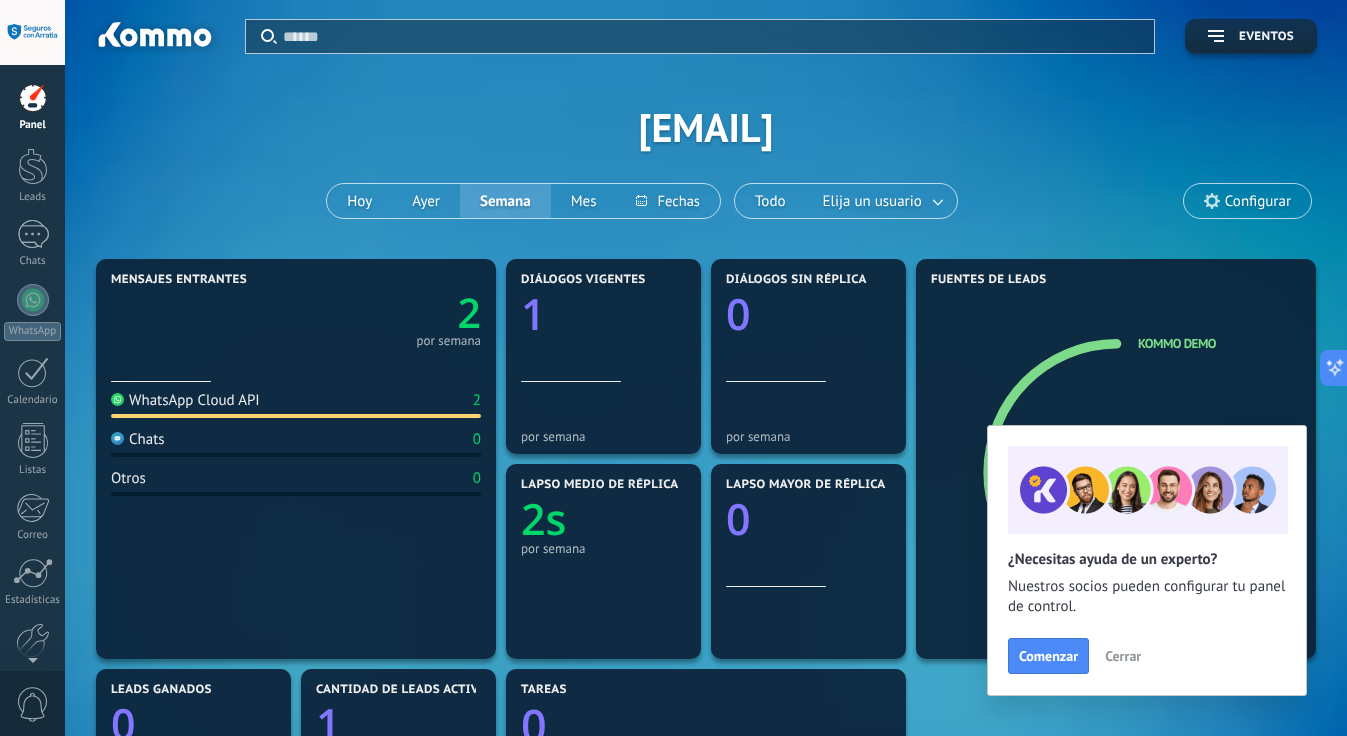 click at bounding box center [712, 36] 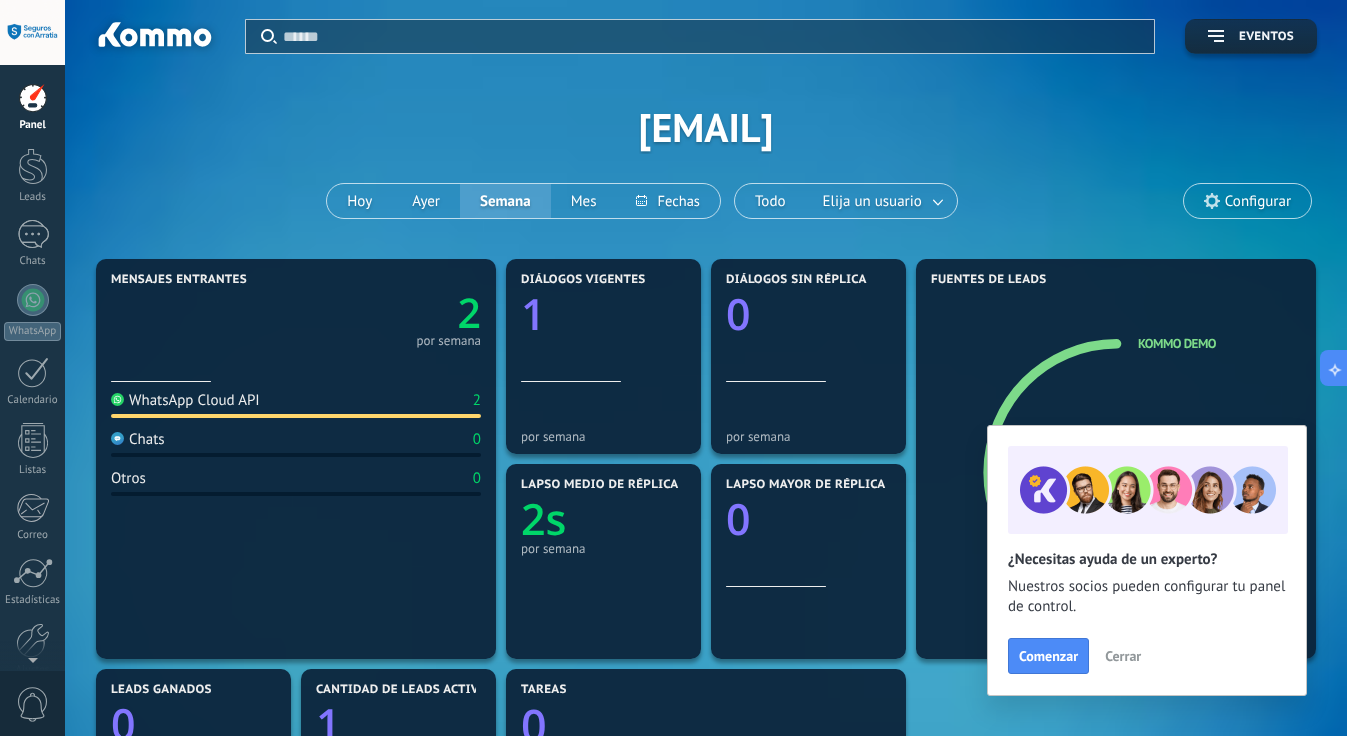 paste on "**********" 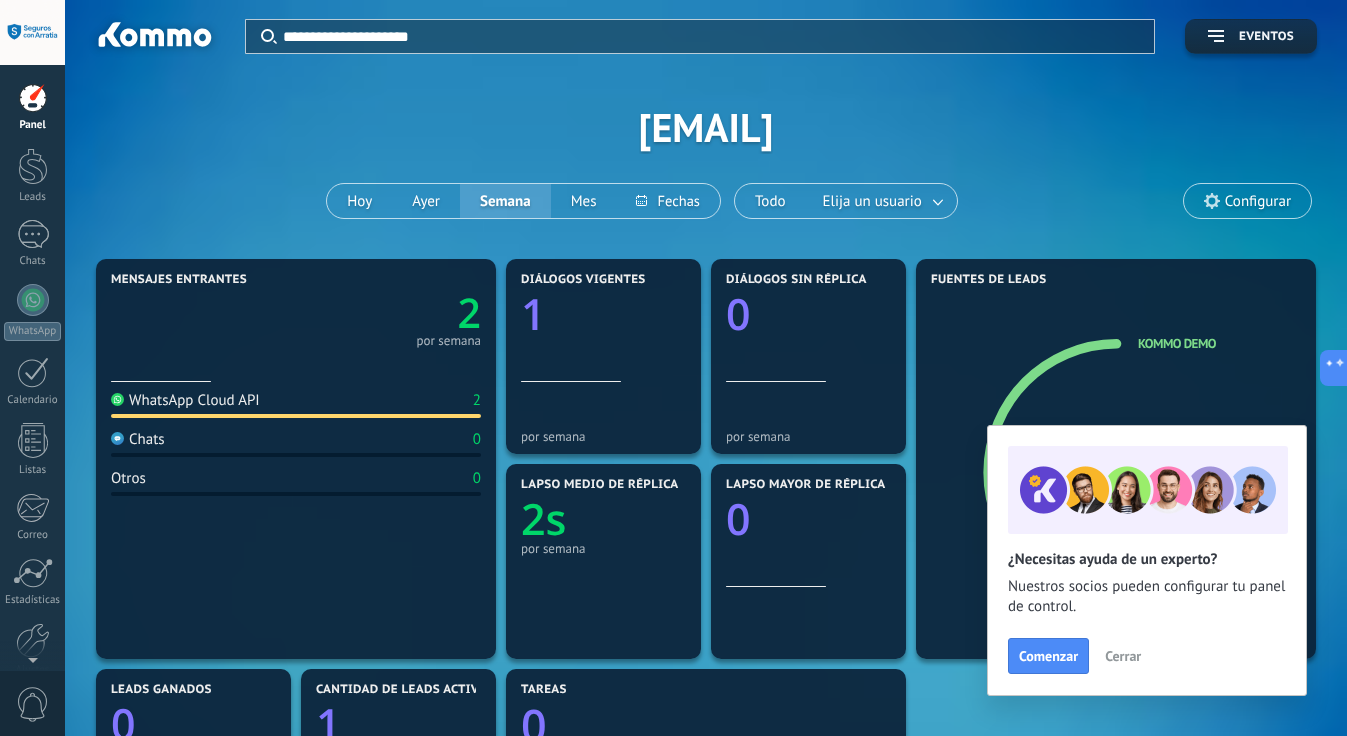 type on "**********" 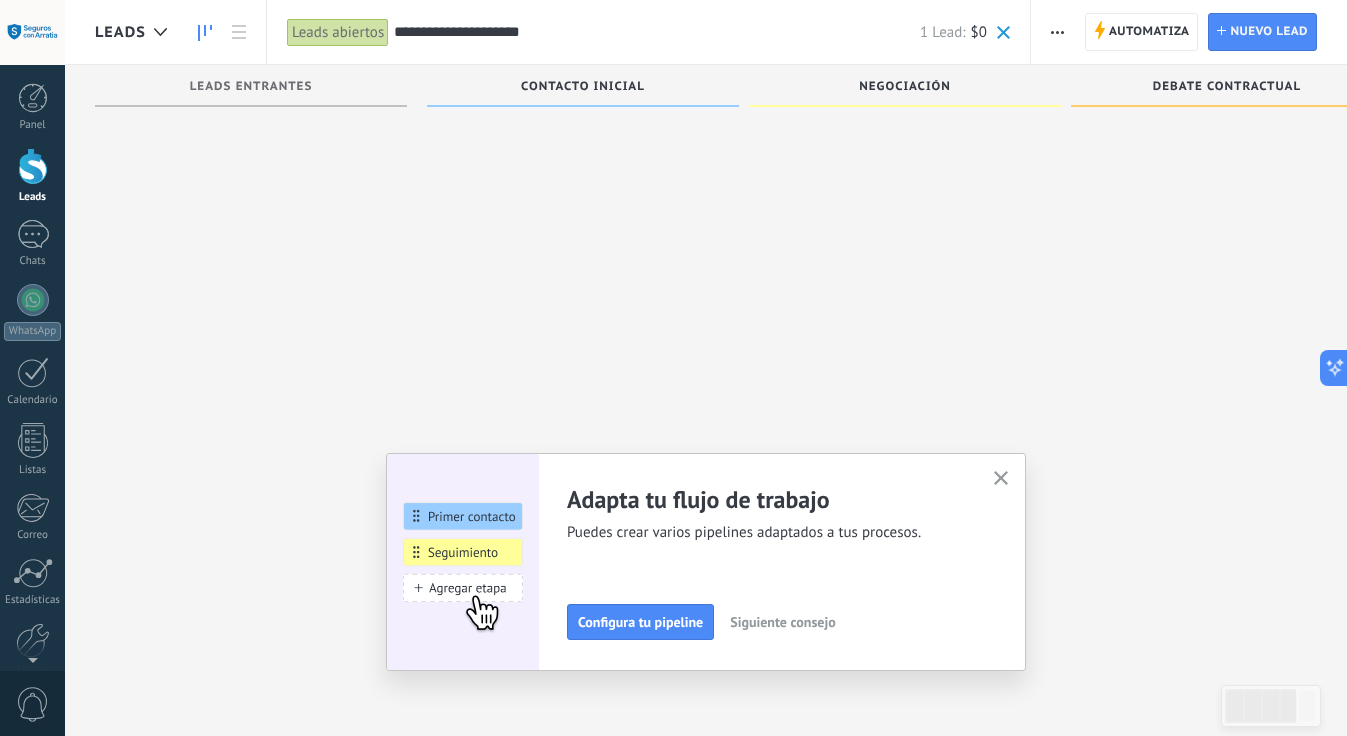 scroll, scrollTop: 27, scrollLeft: 0, axis: vertical 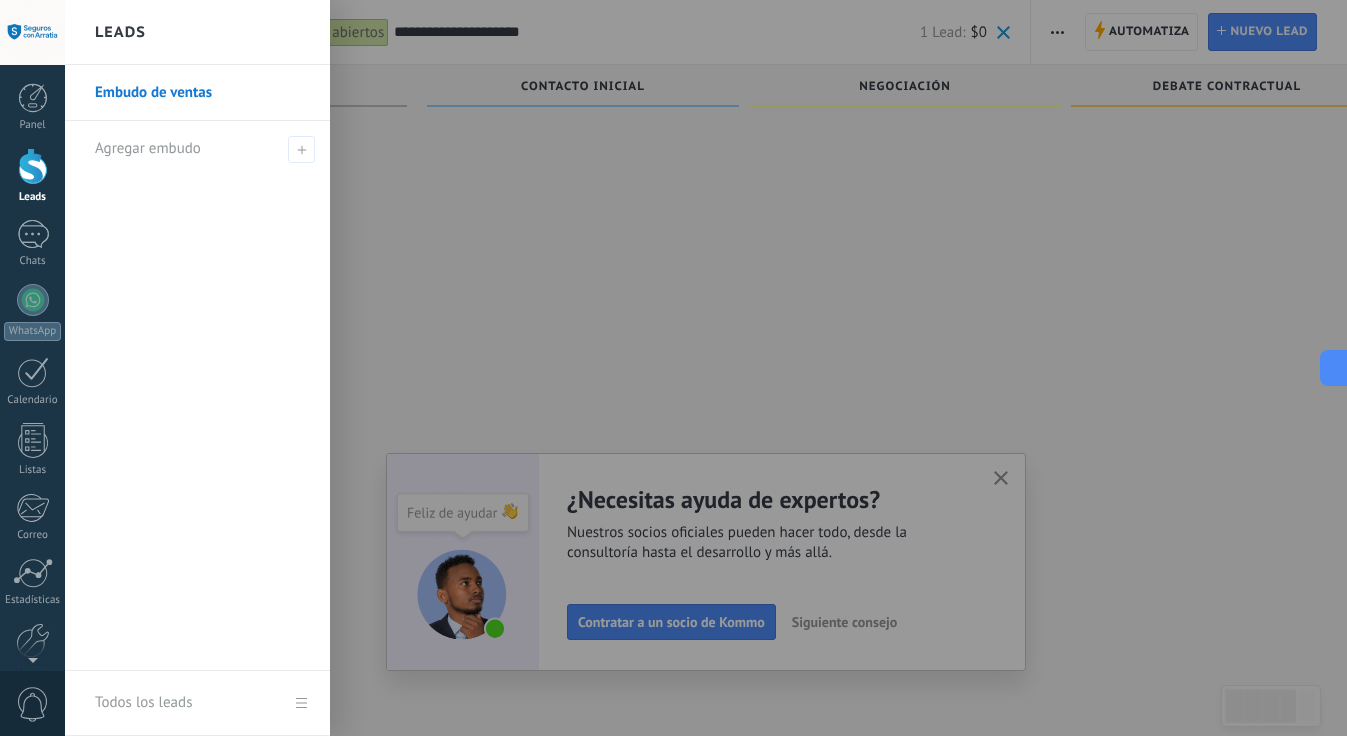 click at bounding box center (738, 368) 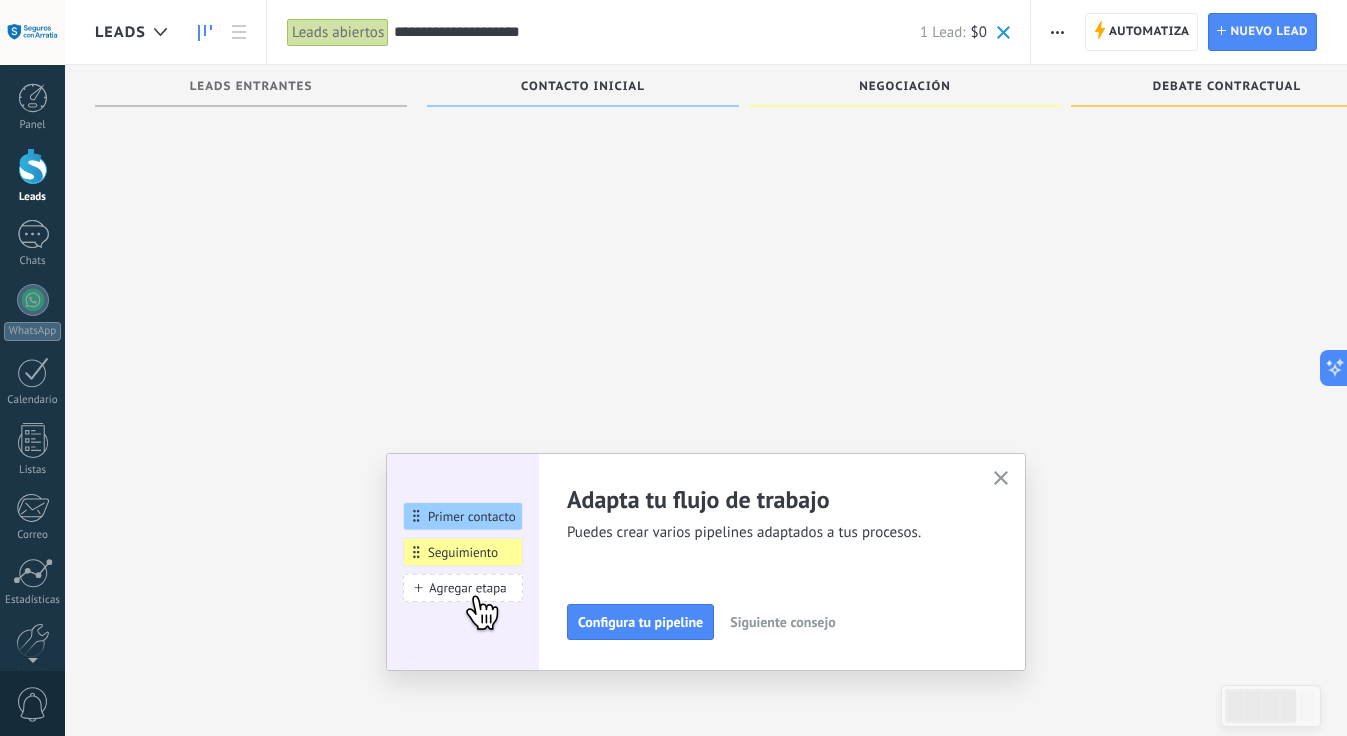 scroll, scrollTop: 8, scrollLeft: 0, axis: vertical 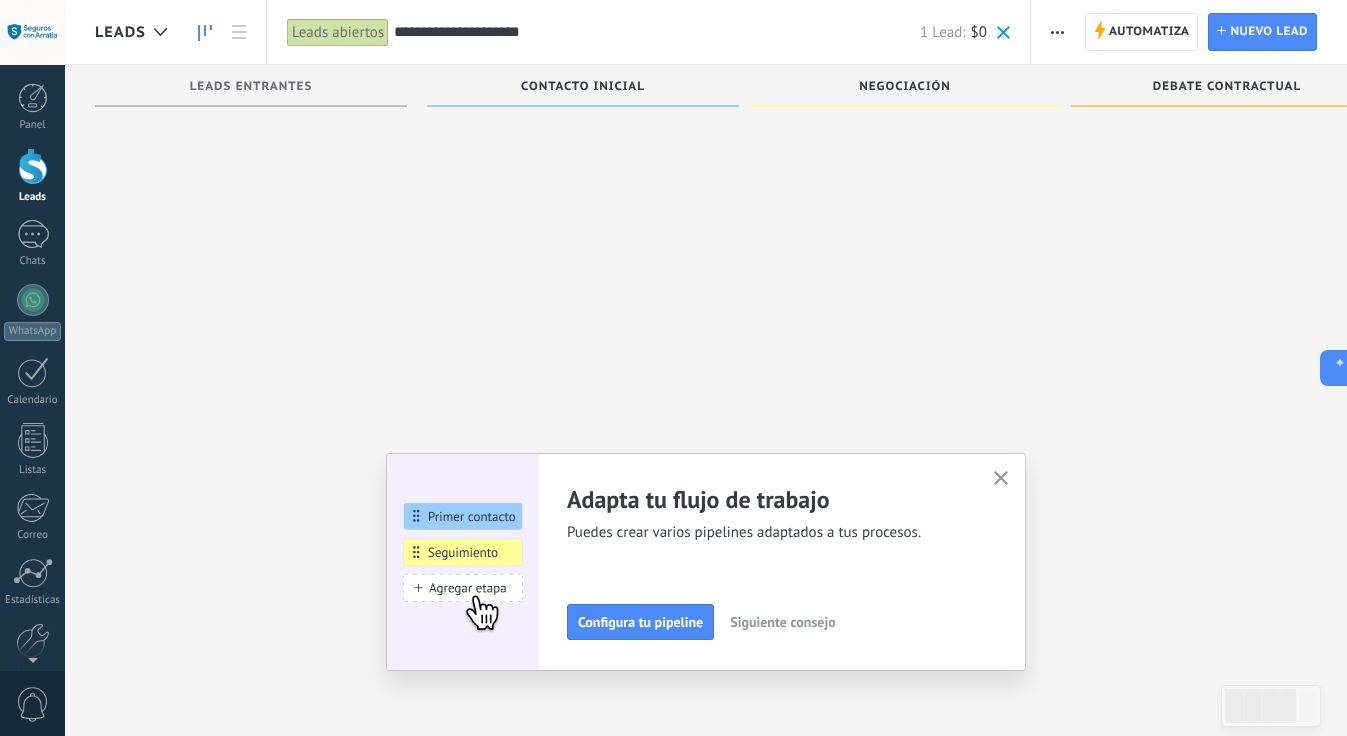 click at bounding box center (1057, 32) 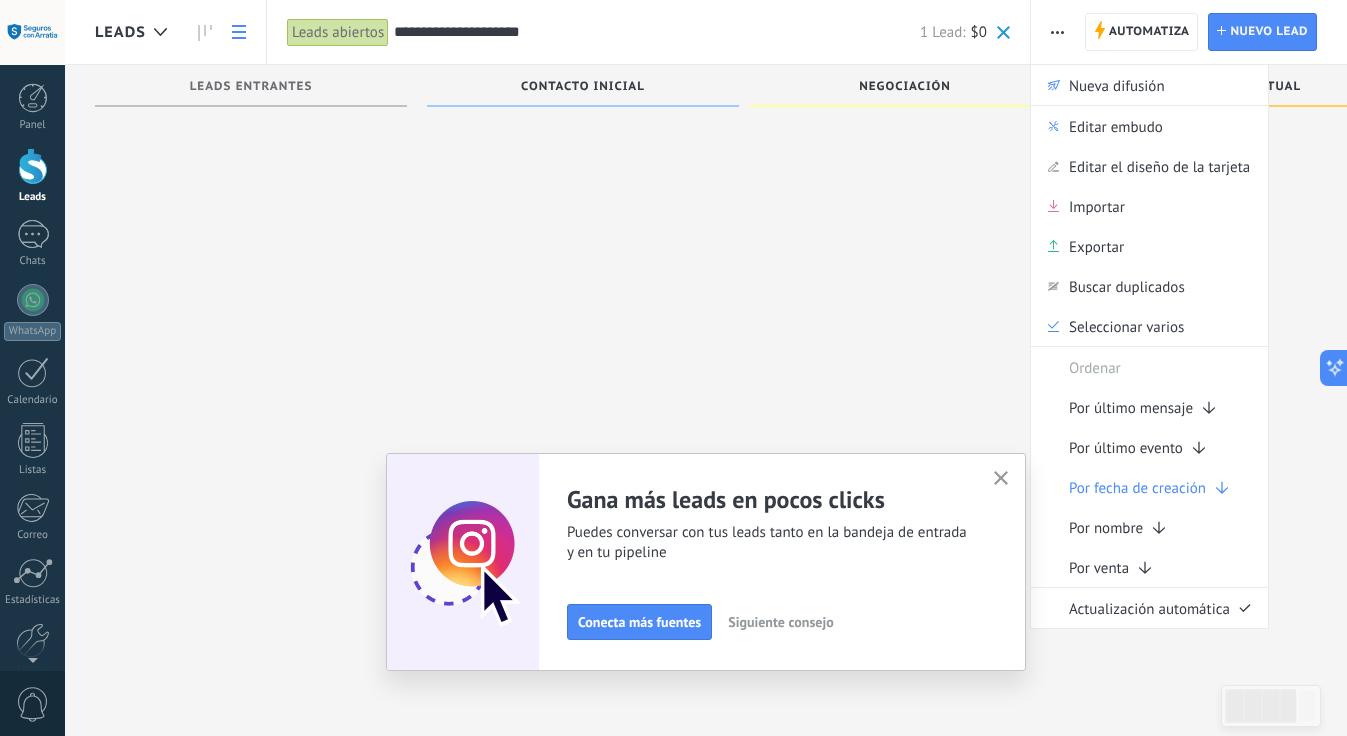 click at bounding box center [239, 32] 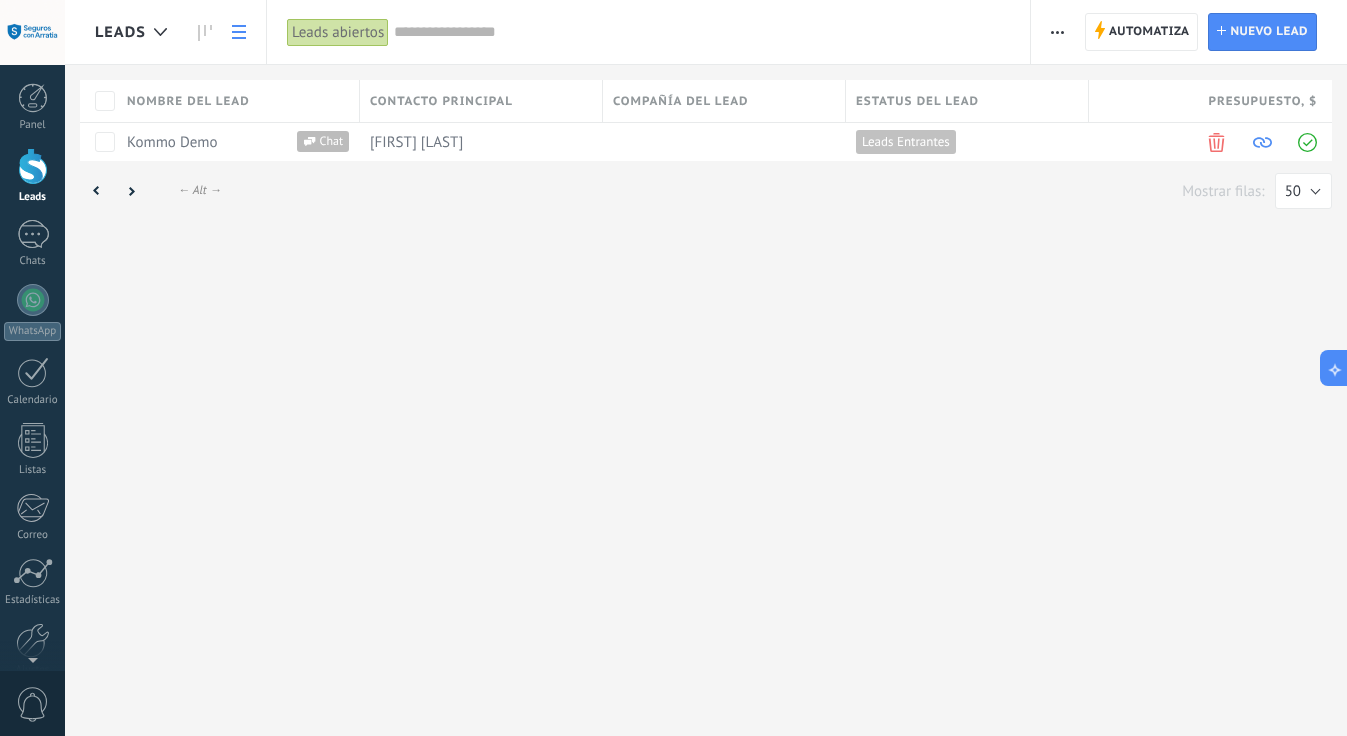 scroll, scrollTop: 0, scrollLeft: 0, axis: both 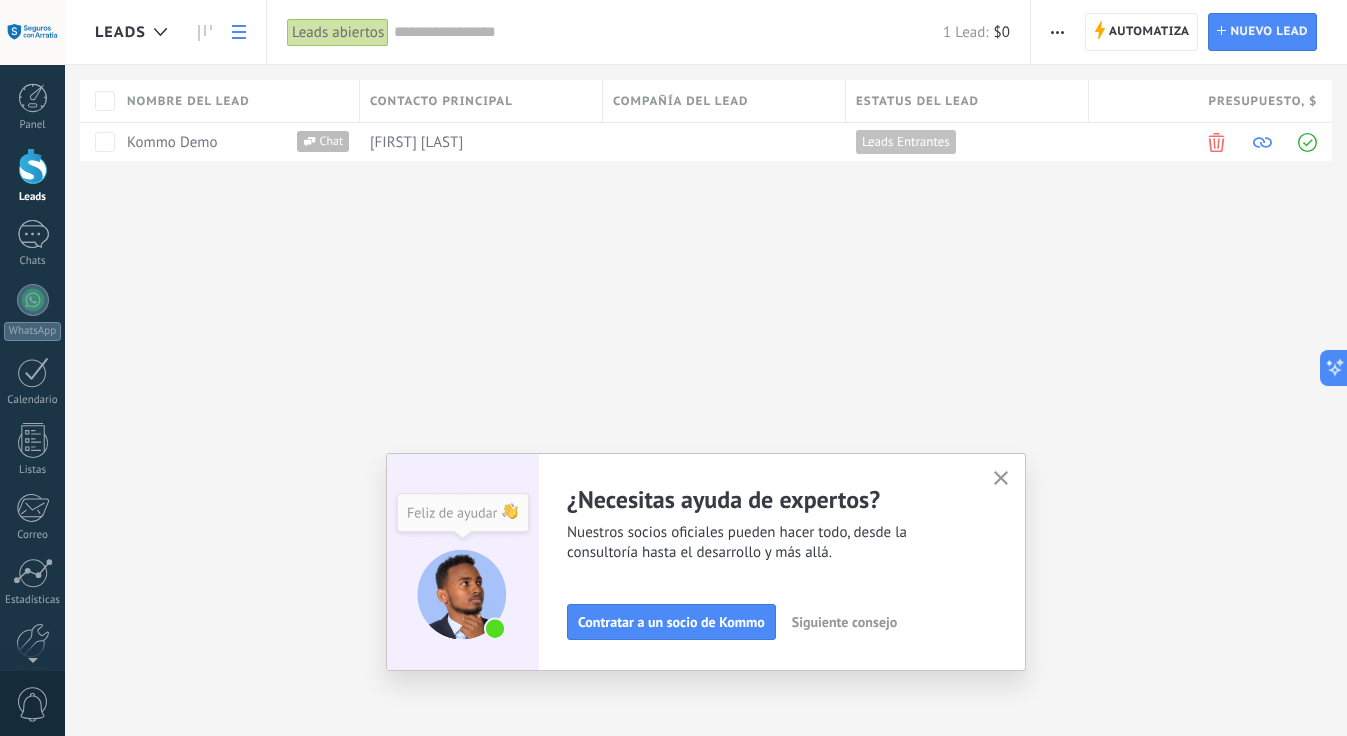 click at bounding box center (668, 32) 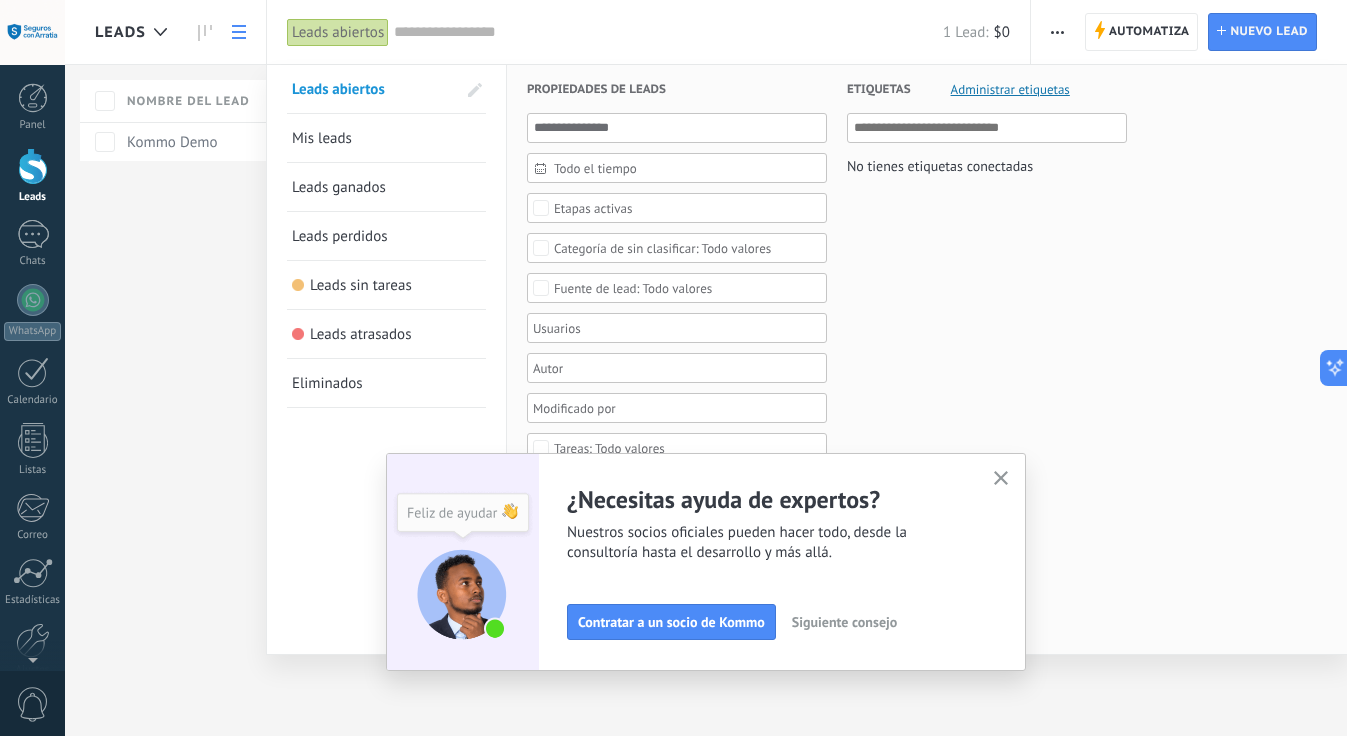 paste on "**********" 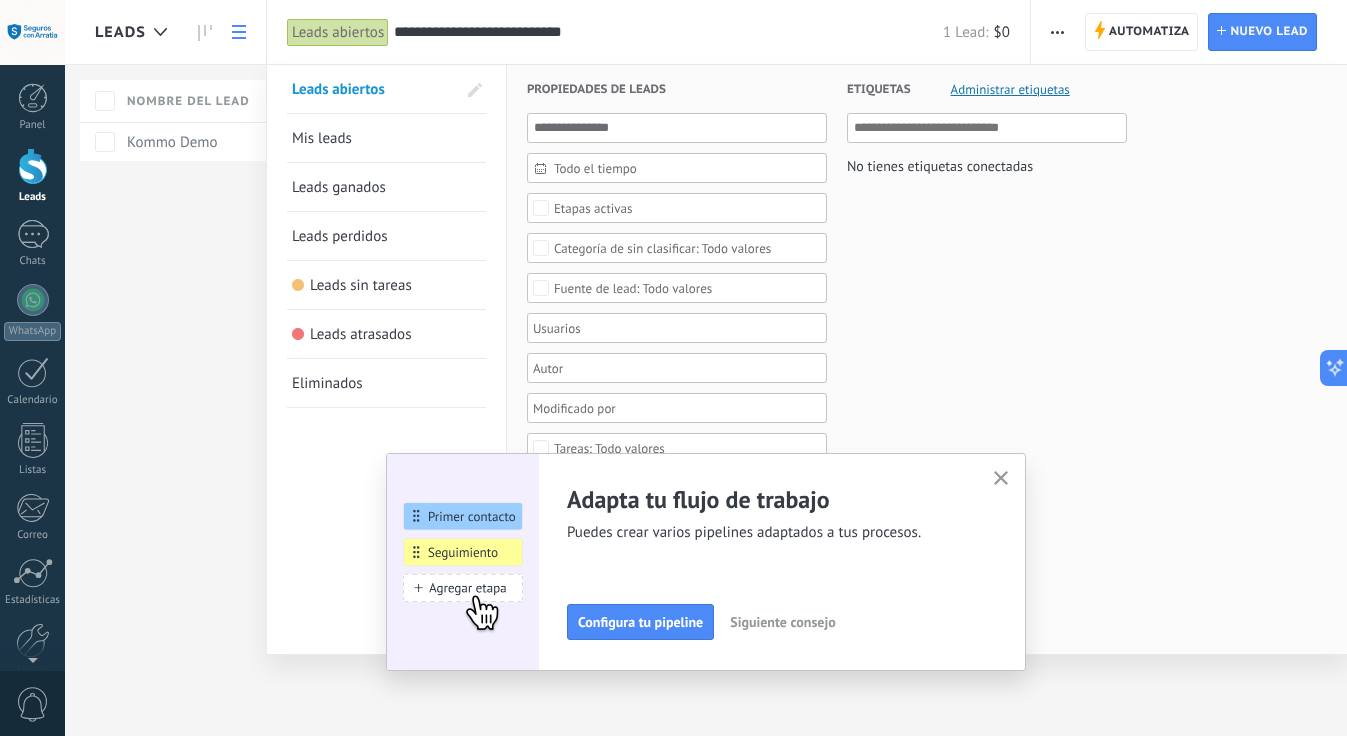 type on "**********" 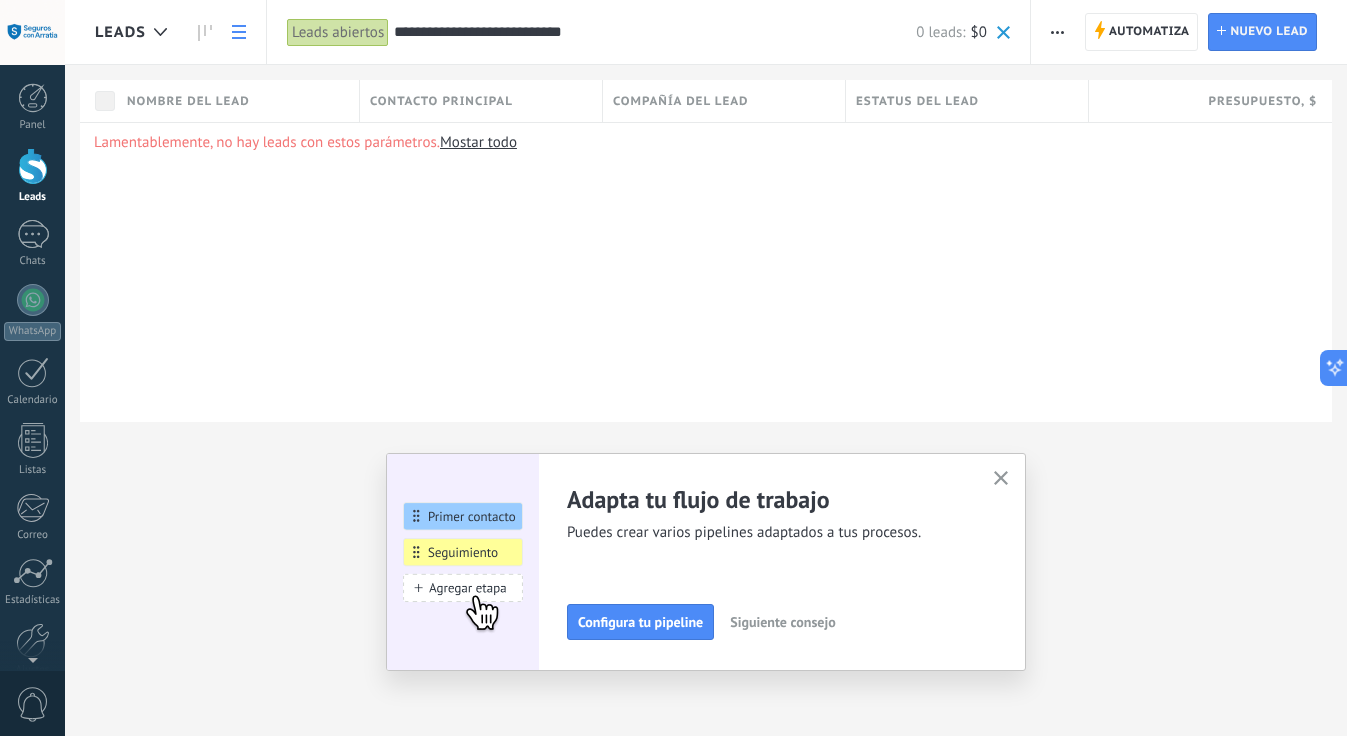 drag, startPoint x: 593, startPoint y: 36, endPoint x: 404, endPoint y: 21, distance: 189.5943 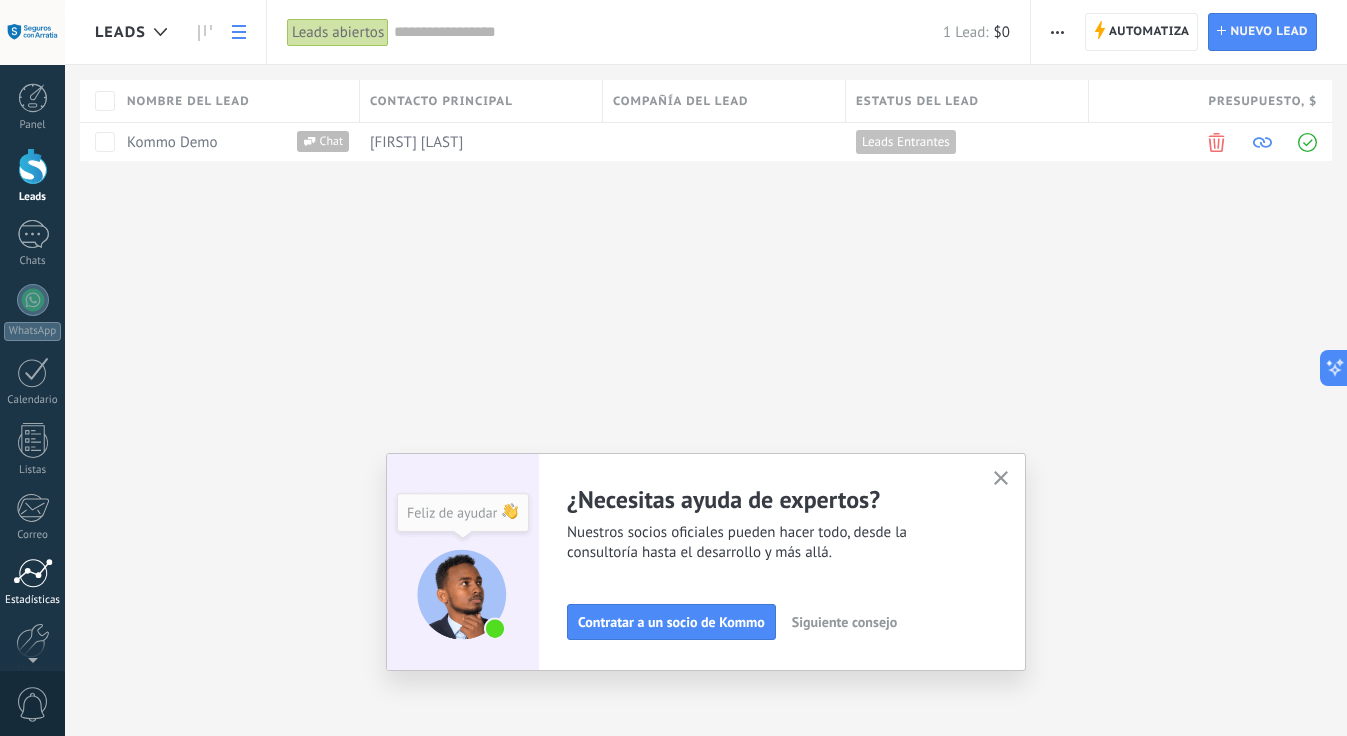 scroll, scrollTop: 96, scrollLeft: 0, axis: vertical 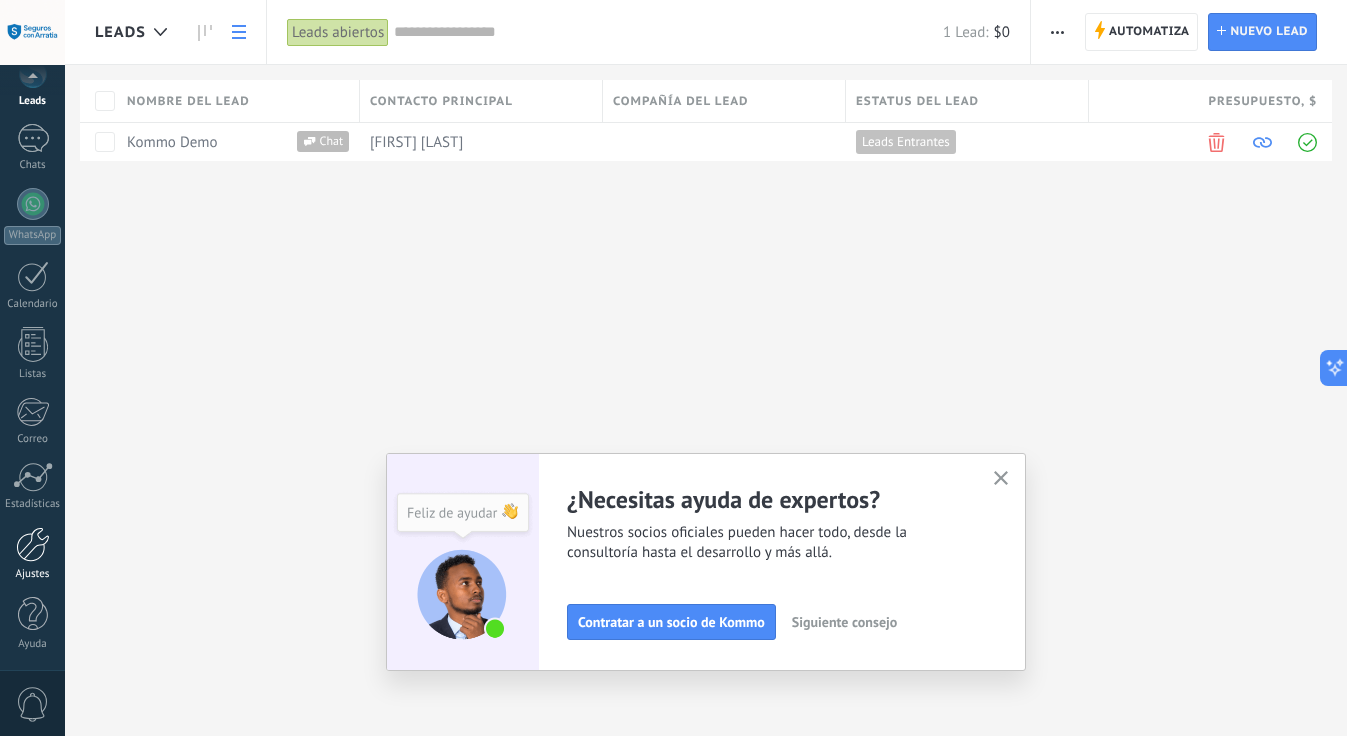 click at bounding box center [33, 544] 